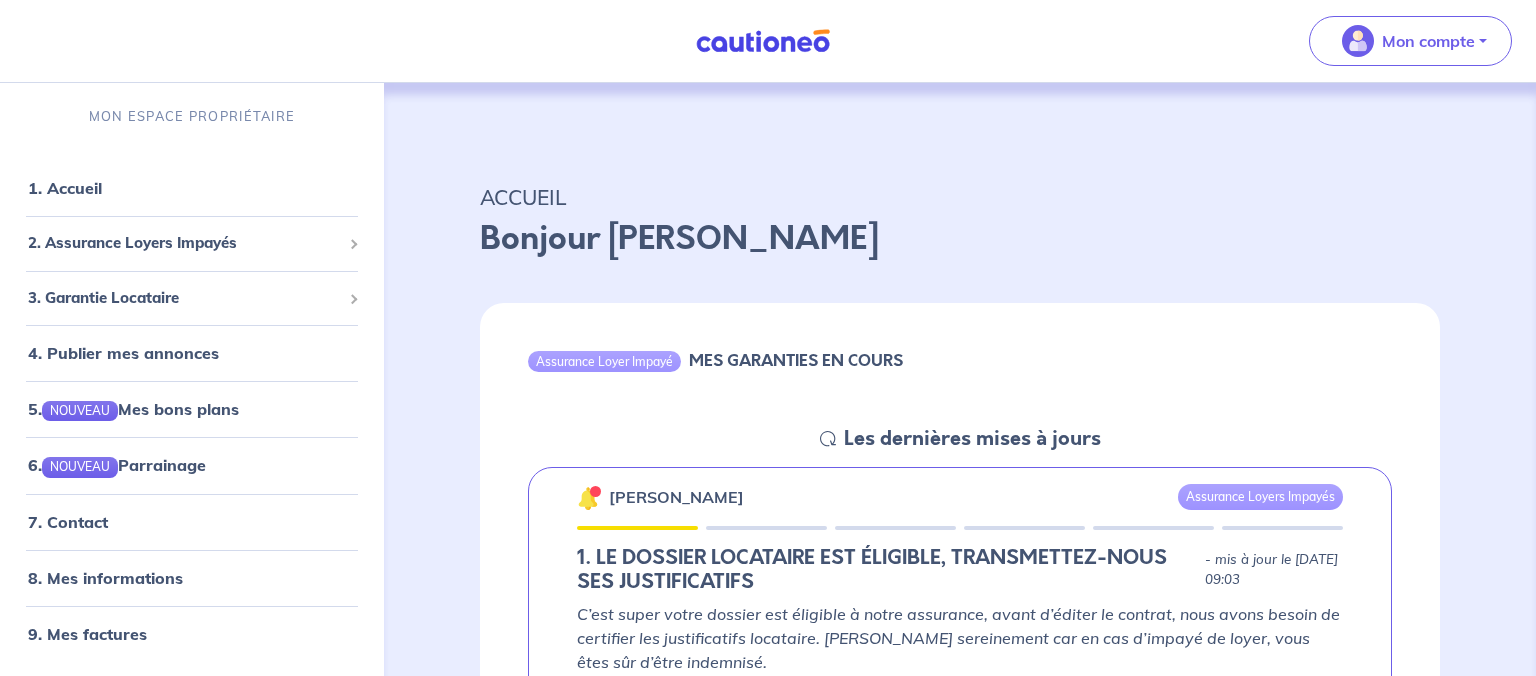 scroll, scrollTop: 0, scrollLeft: 0, axis: both 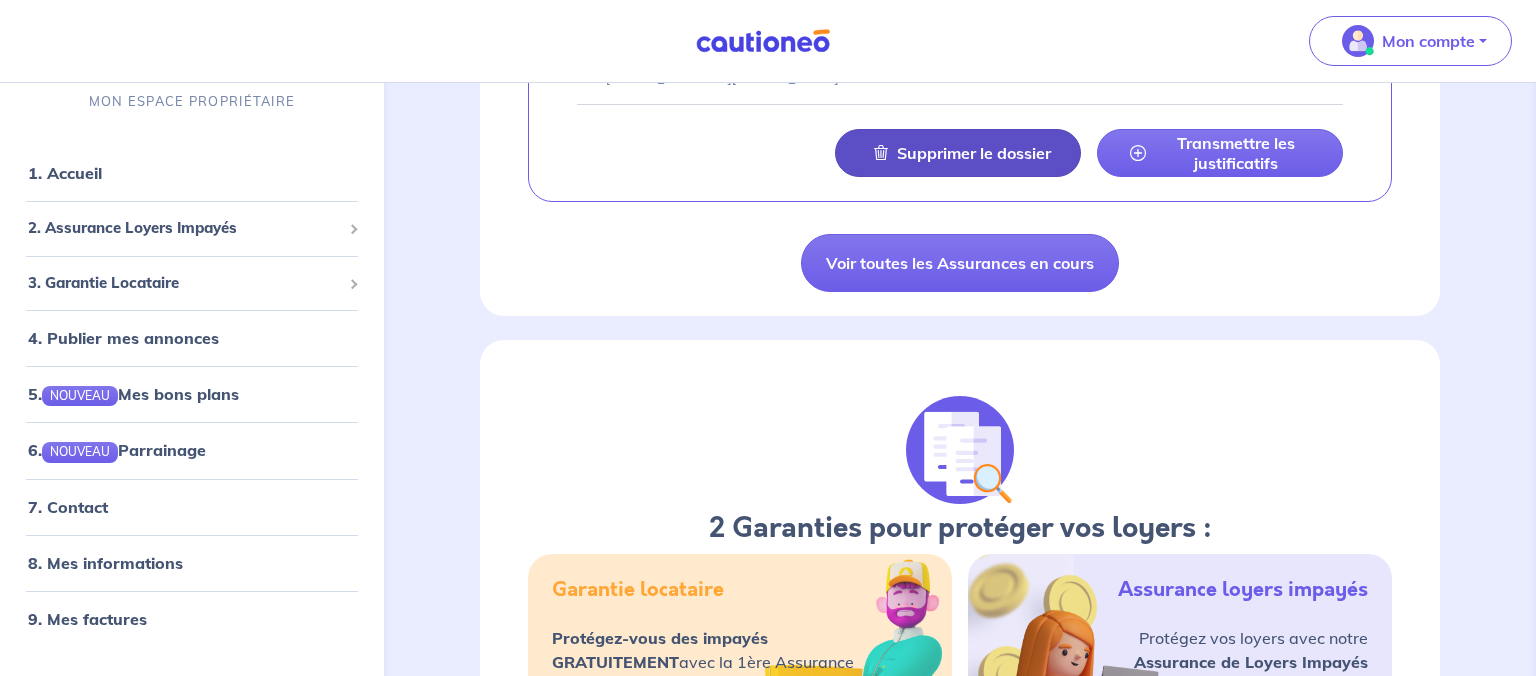 click on "Supprimer le dossier" at bounding box center (974, 153) 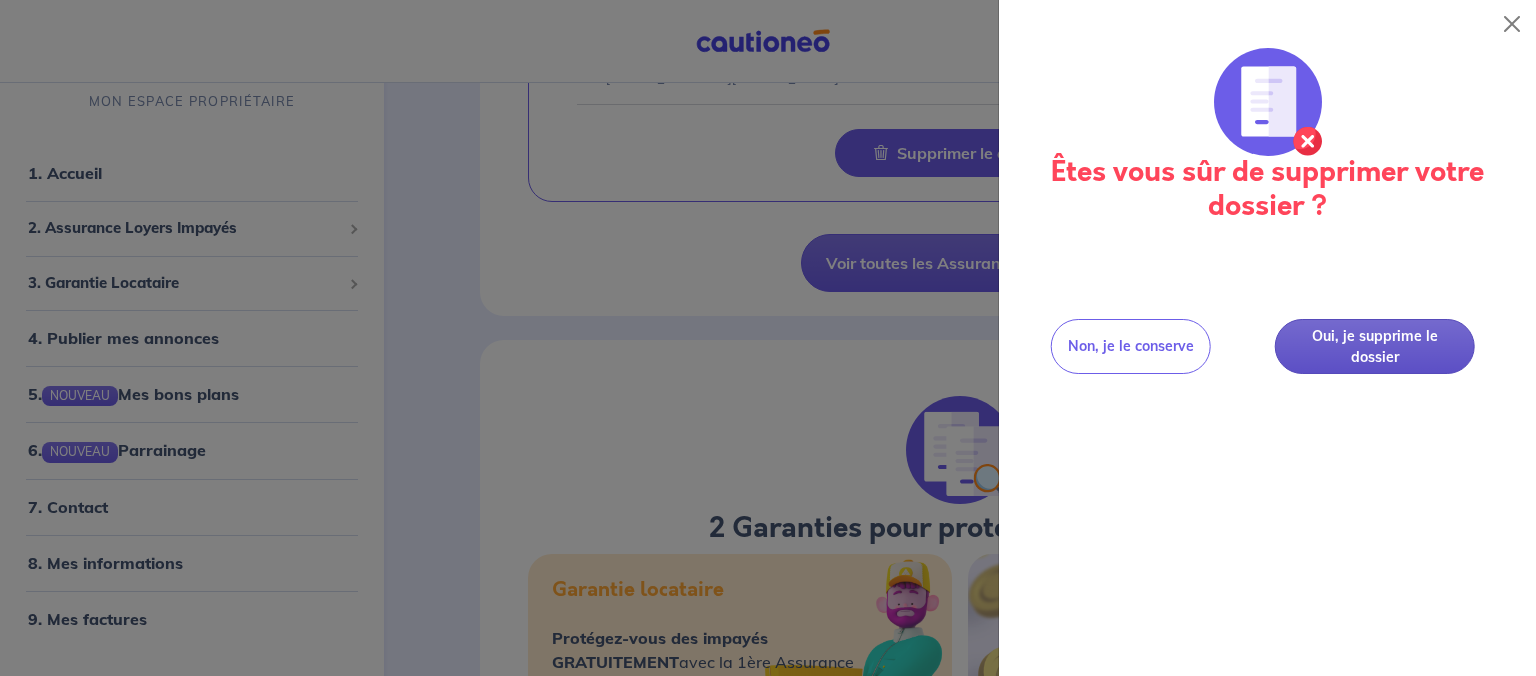 click on "Oui, je supprime le dossier" at bounding box center [1375, 346] 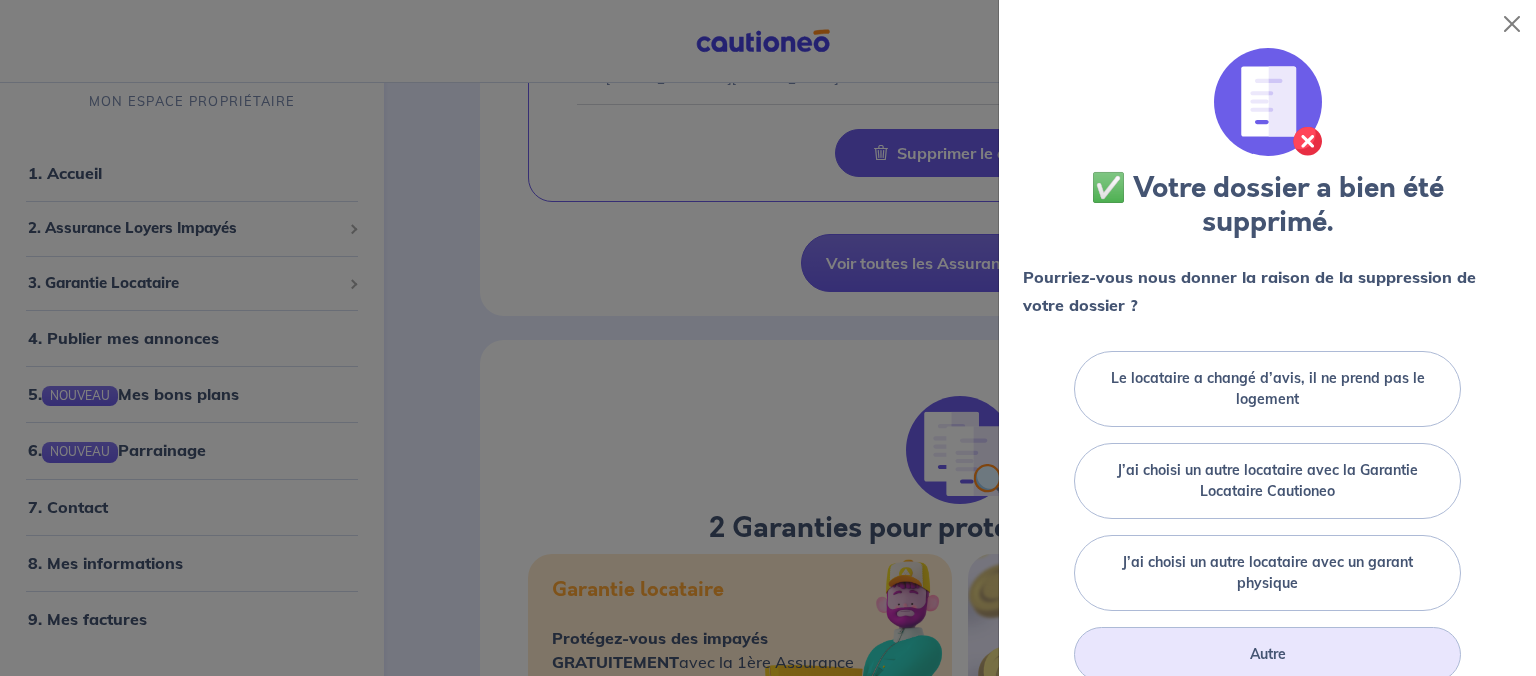 click on "Autre" at bounding box center [1267, 654] 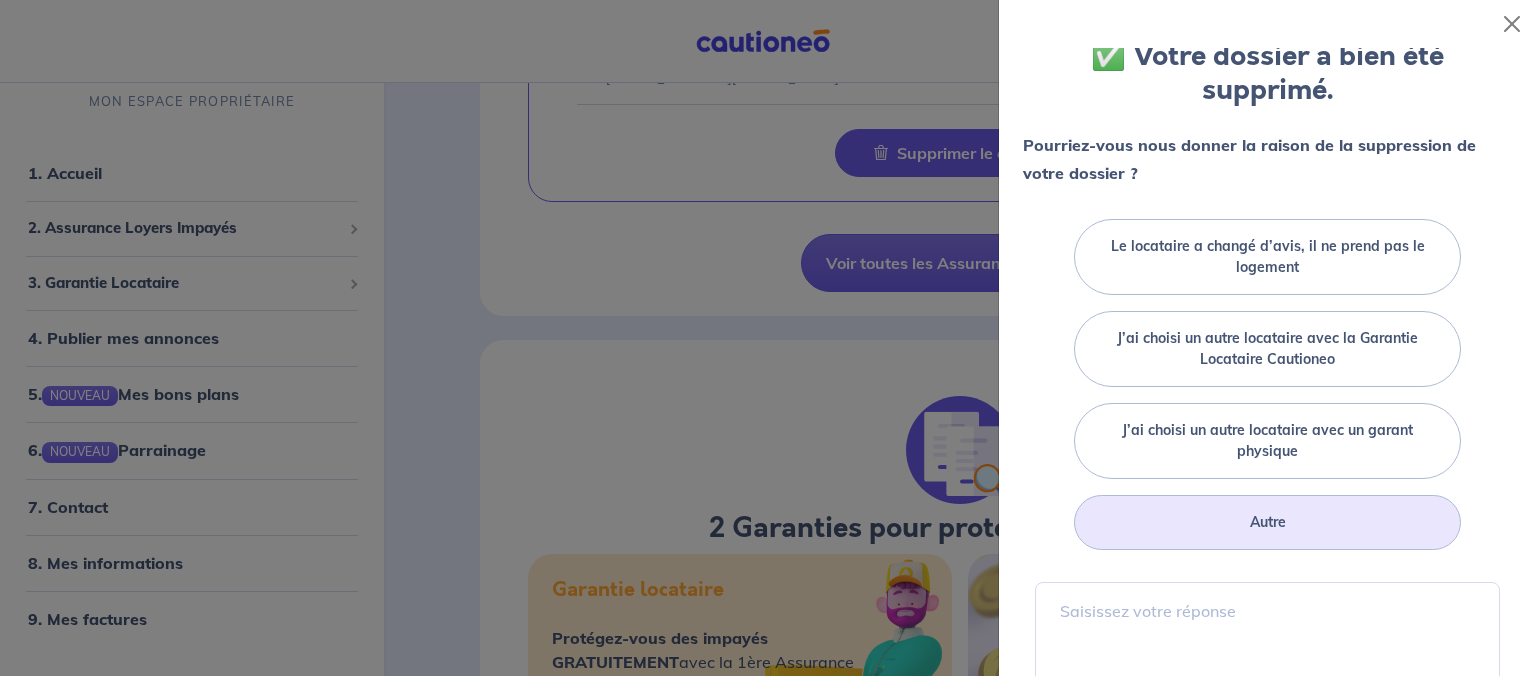 scroll, scrollTop: 138, scrollLeft: 0, axis: vertical 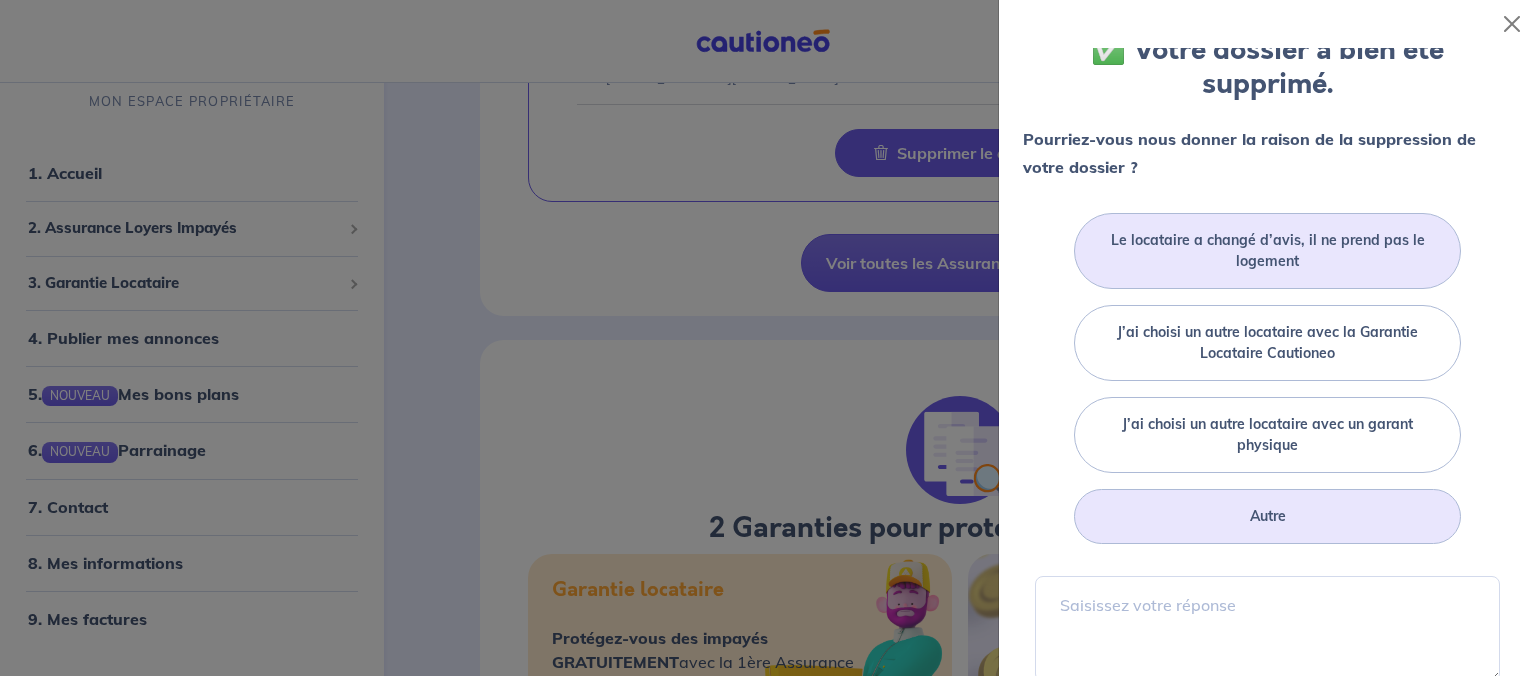 click on "Le locataire a changé d’avis, il ne prend pas le logement" at bounding box center [1267, 251] 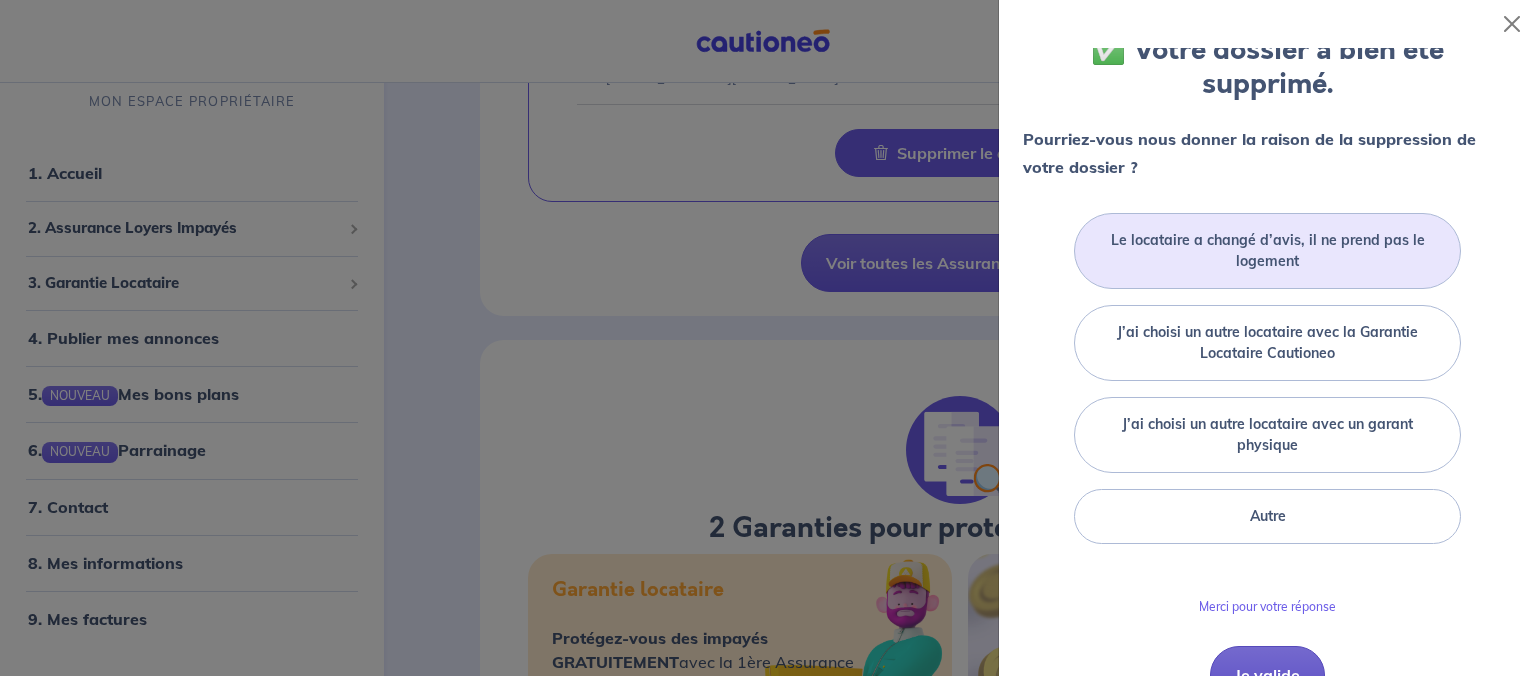 click on "Je valide" at bounding box center [1267, 675] 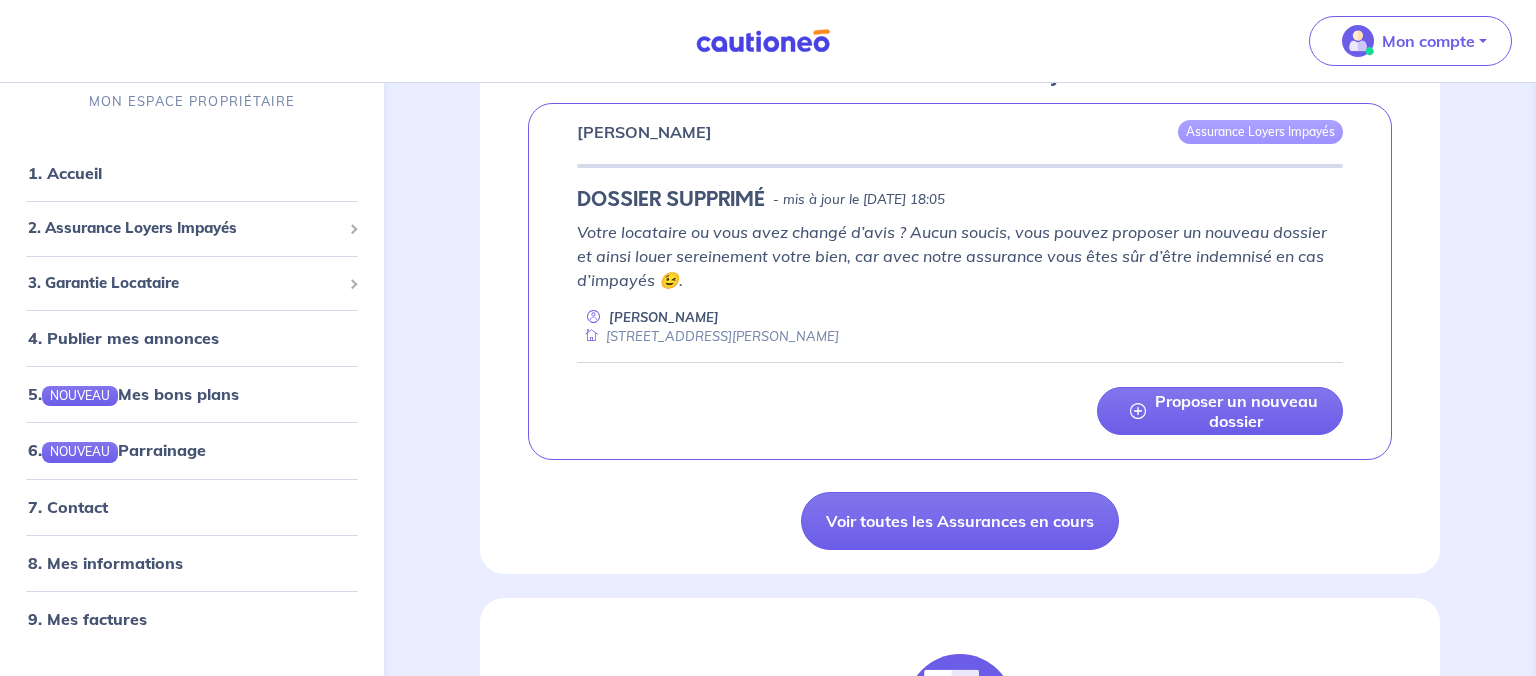 scroll, scrollTop: 389, scrollLeft: 0, axis: vertical 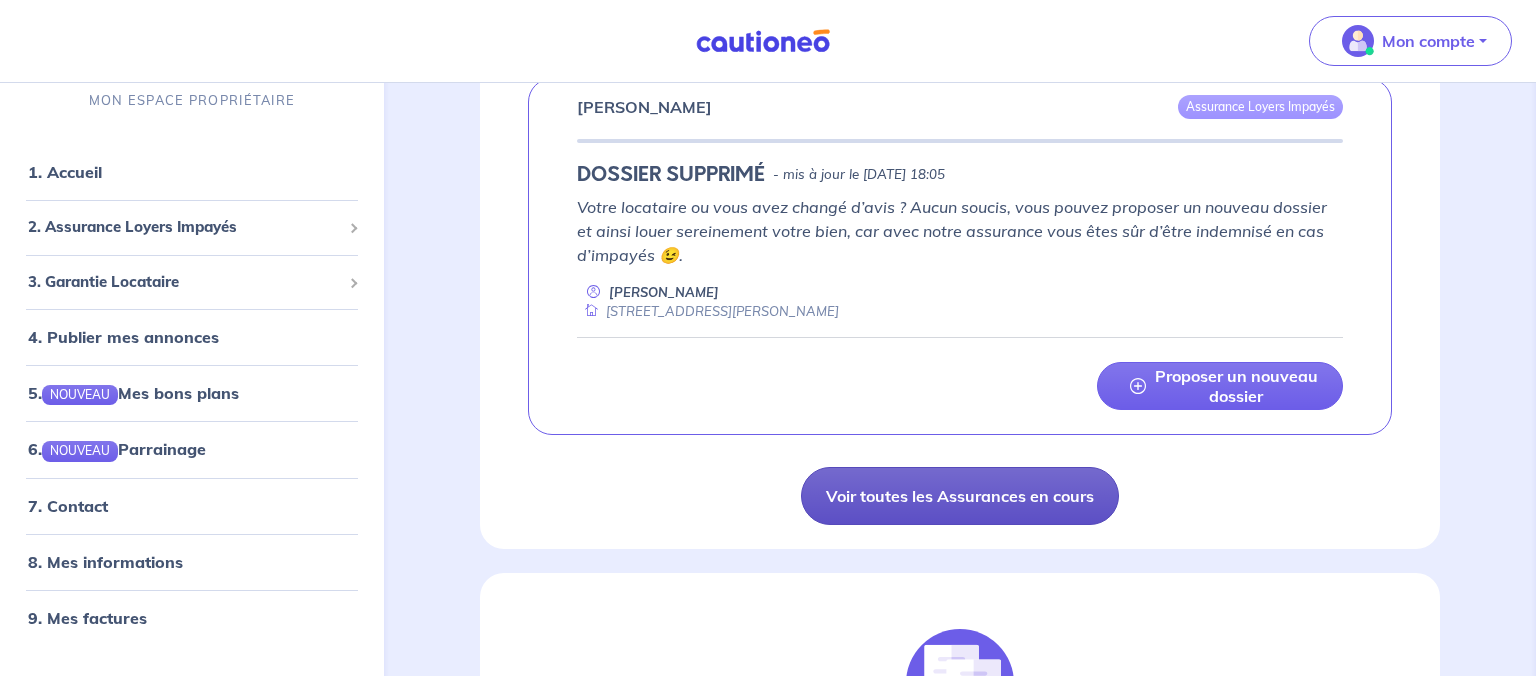 click on "Voir toutes les Assurances en cours" at bounding box center (960, 496) 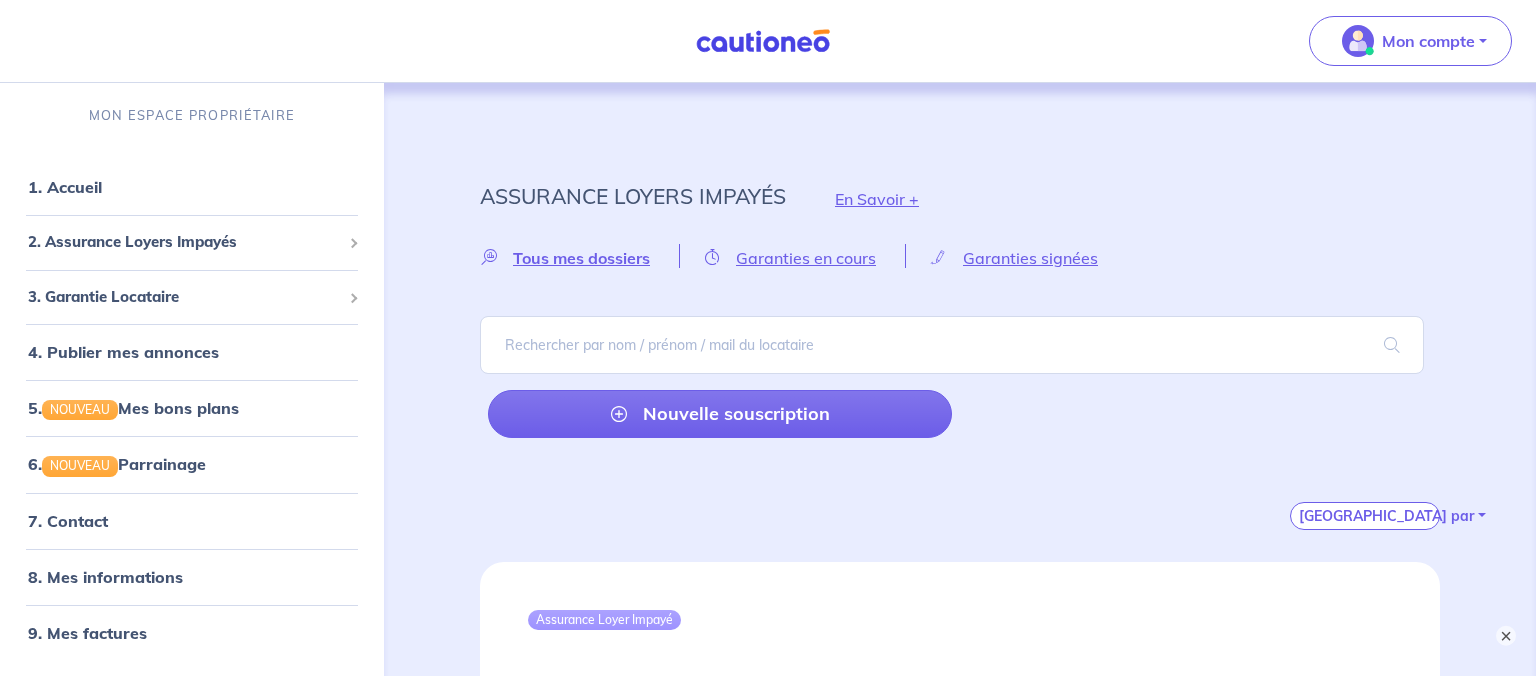 scroll, scrollTop: 0, scrollLeft: 0, axis: both 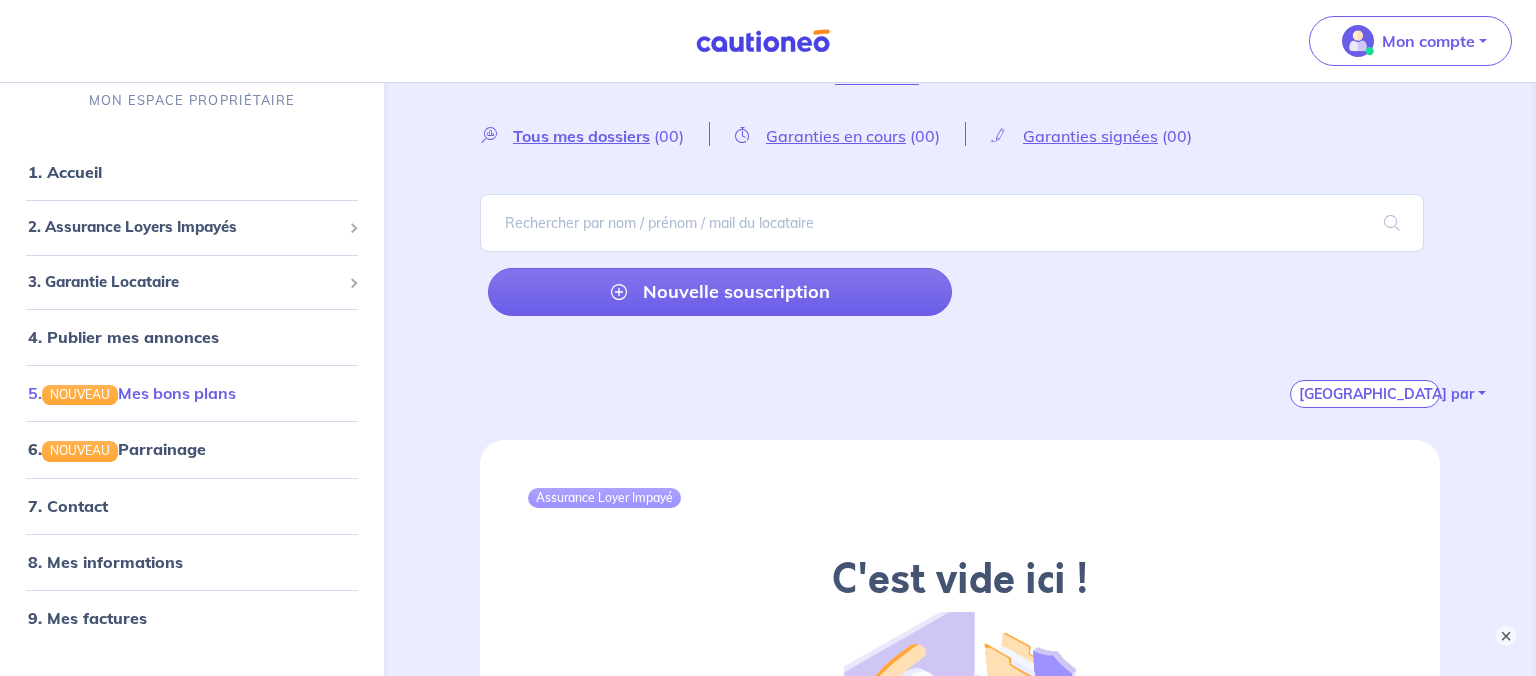 click on "5.  NOUVEAU  Mes bons plans" at bounding box center [132, 394] 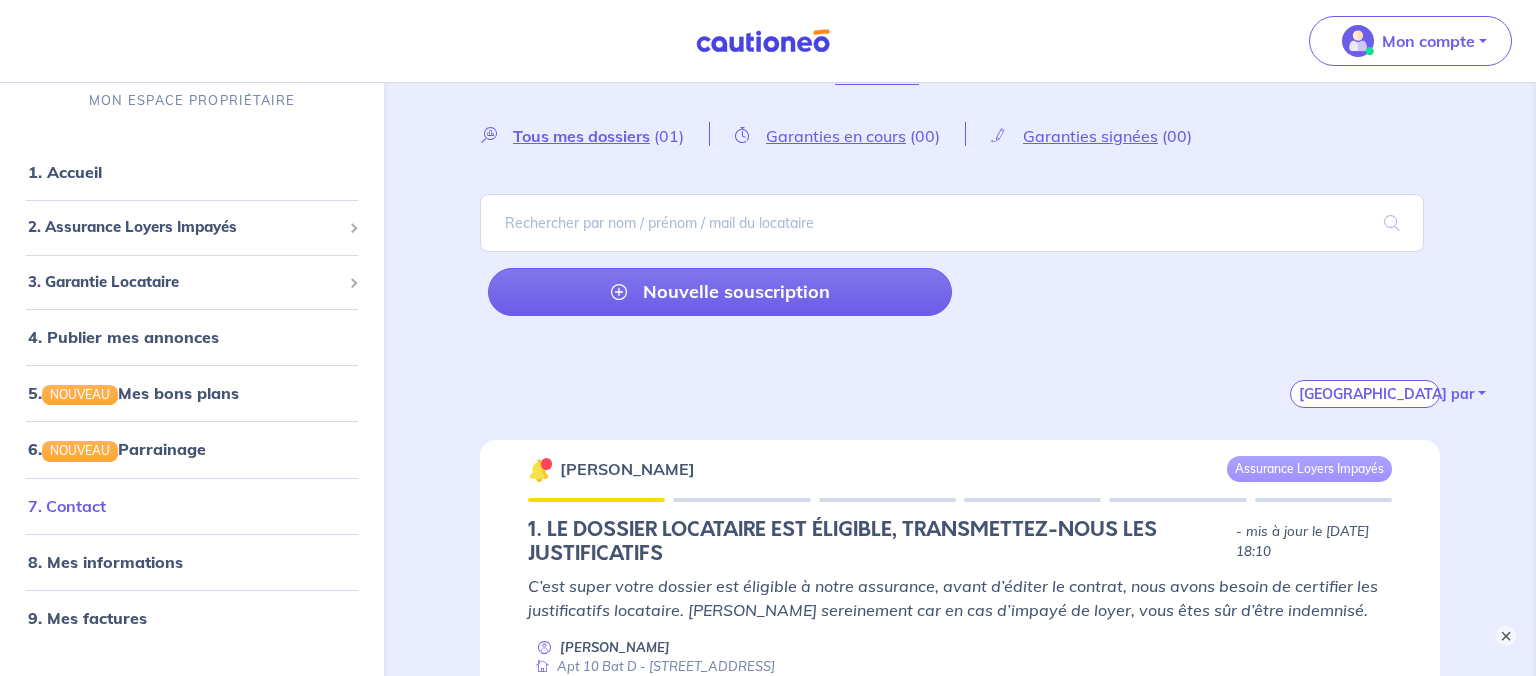 click on "7. Contact" at bounding box center (67, 506) 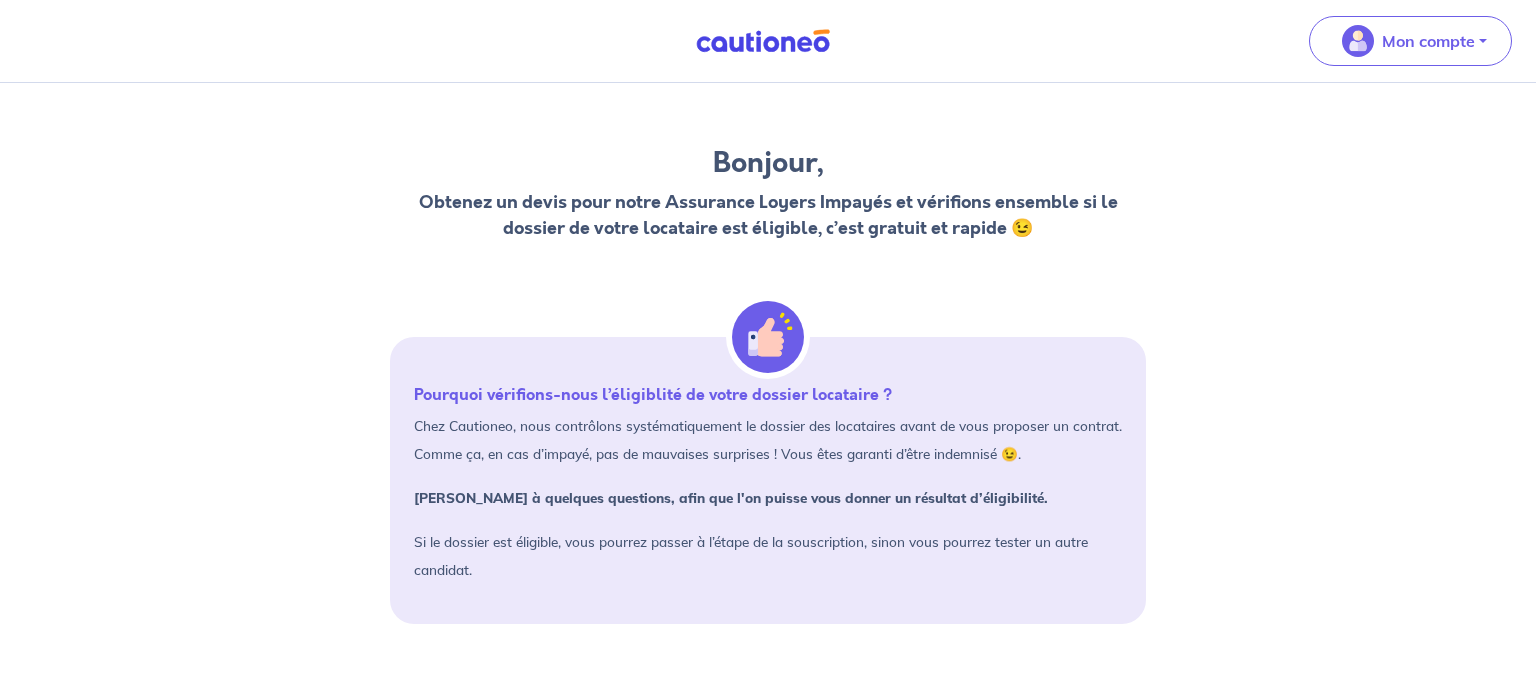 scroll, scrollTop: 0, scrollLeft: 0, axis: both 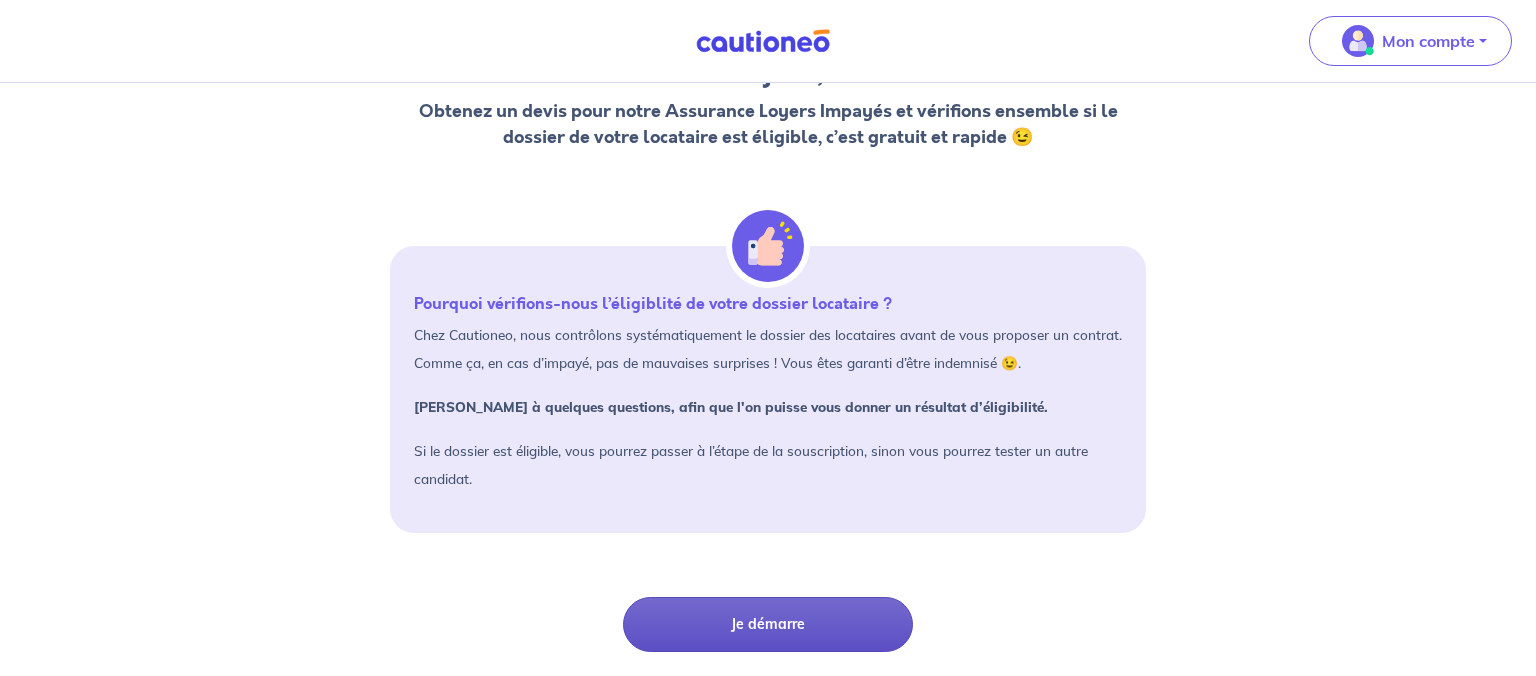 click on "Je démarre" at bounding box center (768, 624) 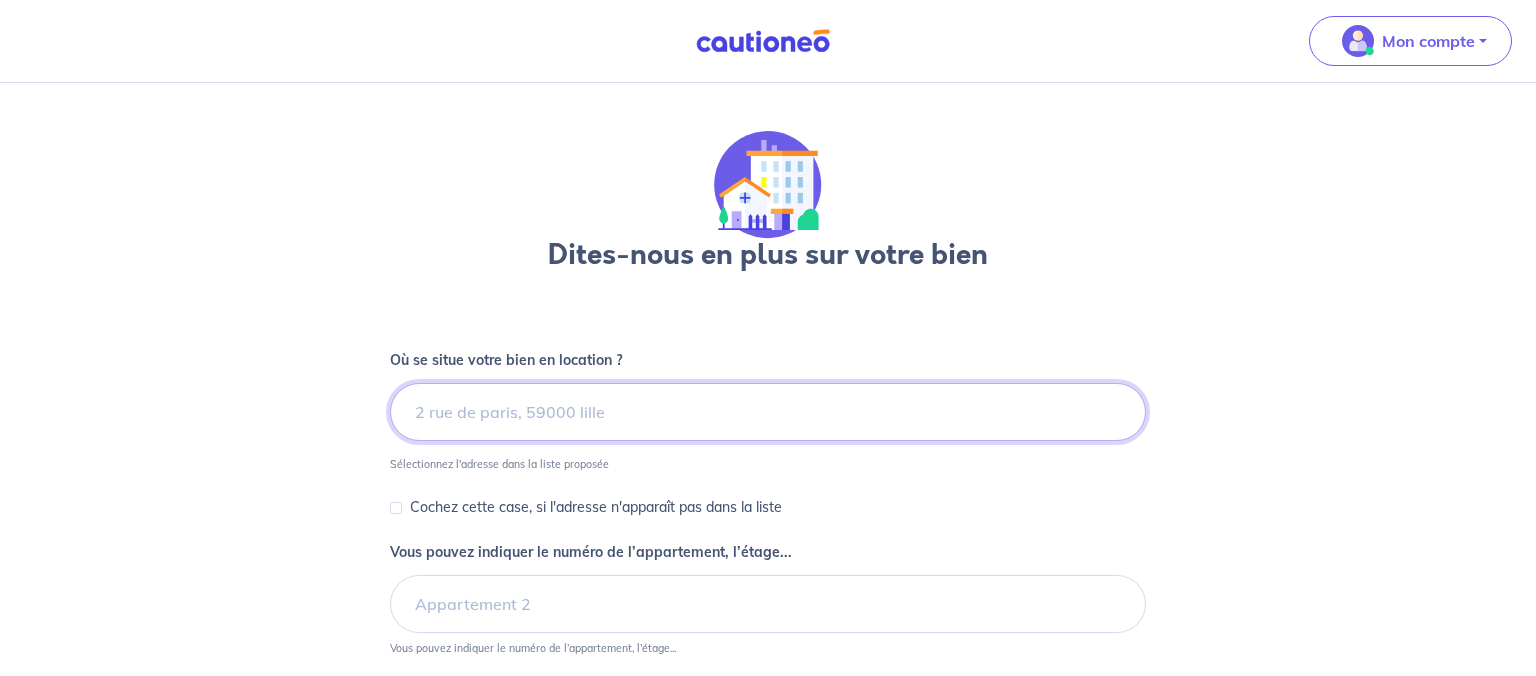 click at bounding box center [768, 412] 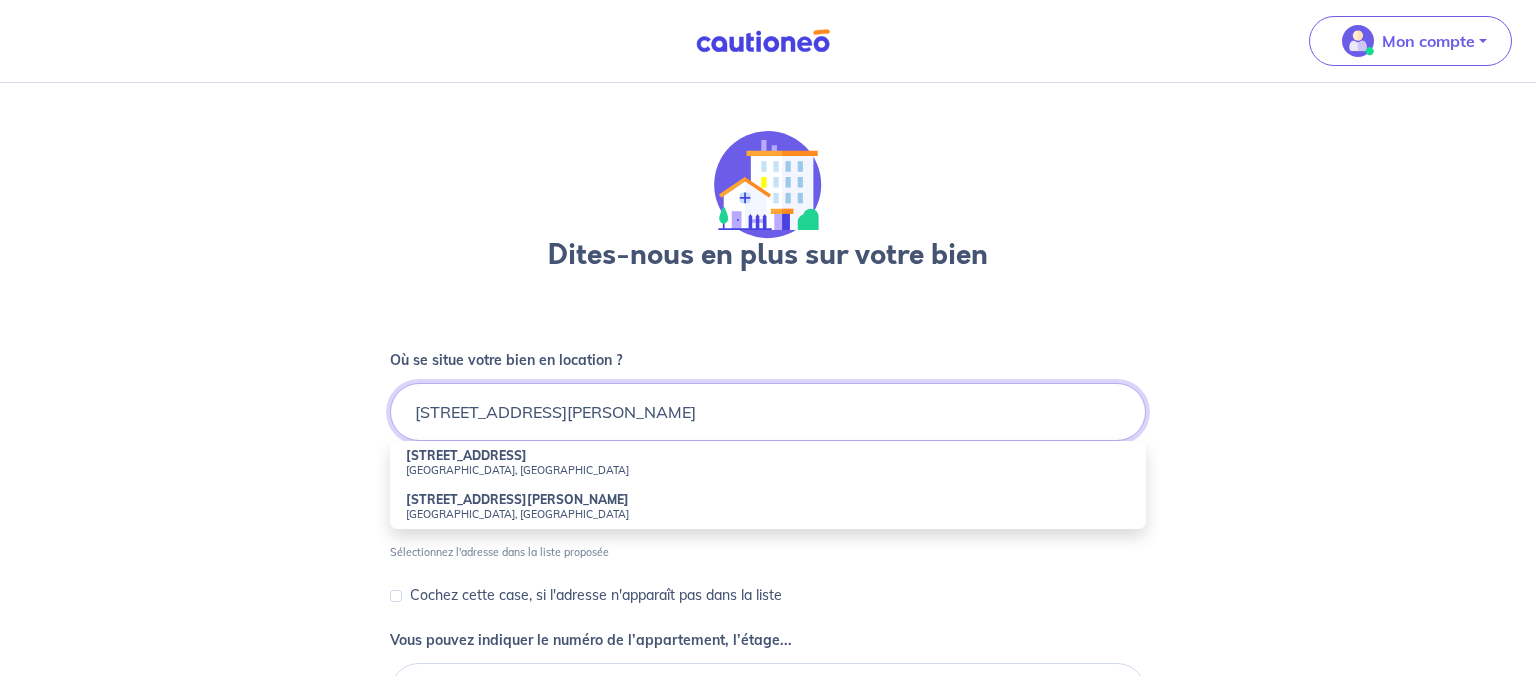 drag, startPoint x: 607, startPoint y: 406, endPoint x: 529, endPoint y: 406, distance: 78 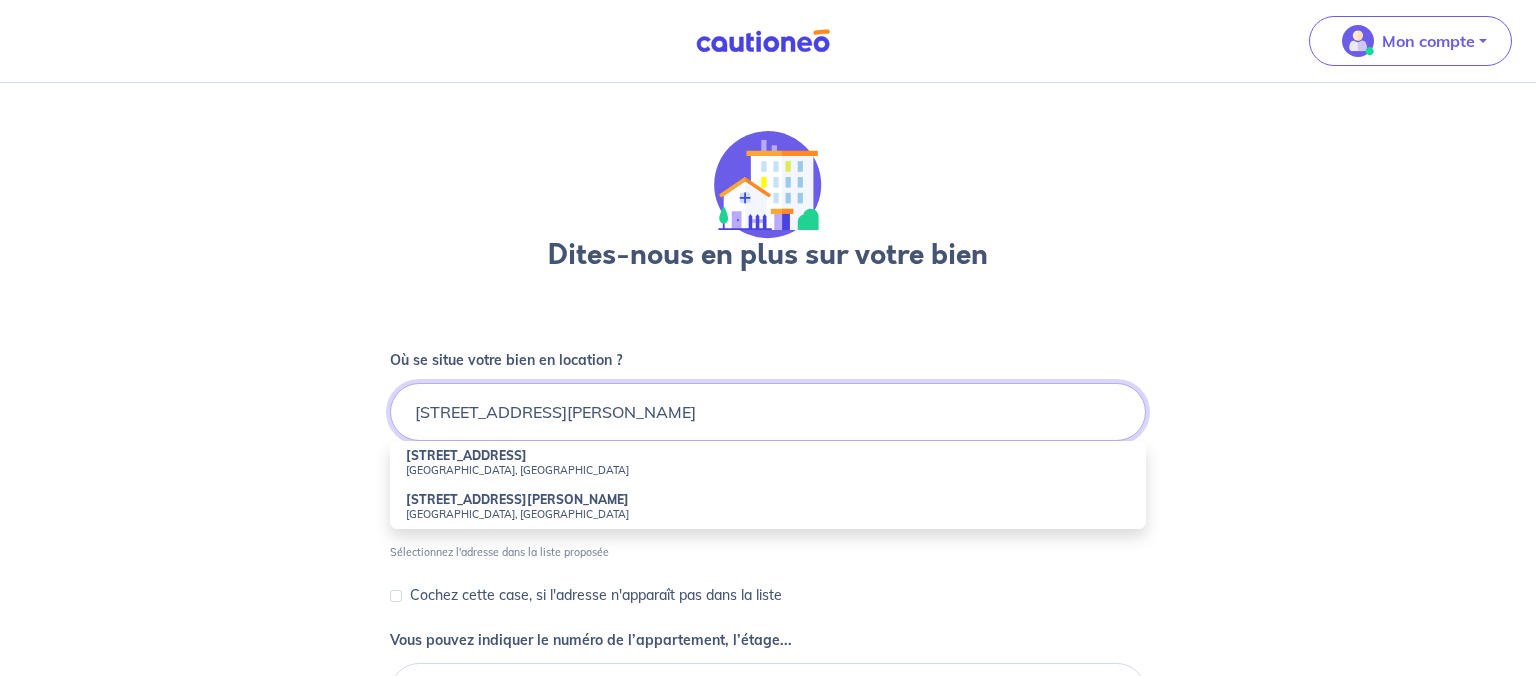 click on "[STREET_ADDRESS][PERSON_NAME]" at bounding box center [768, 412] 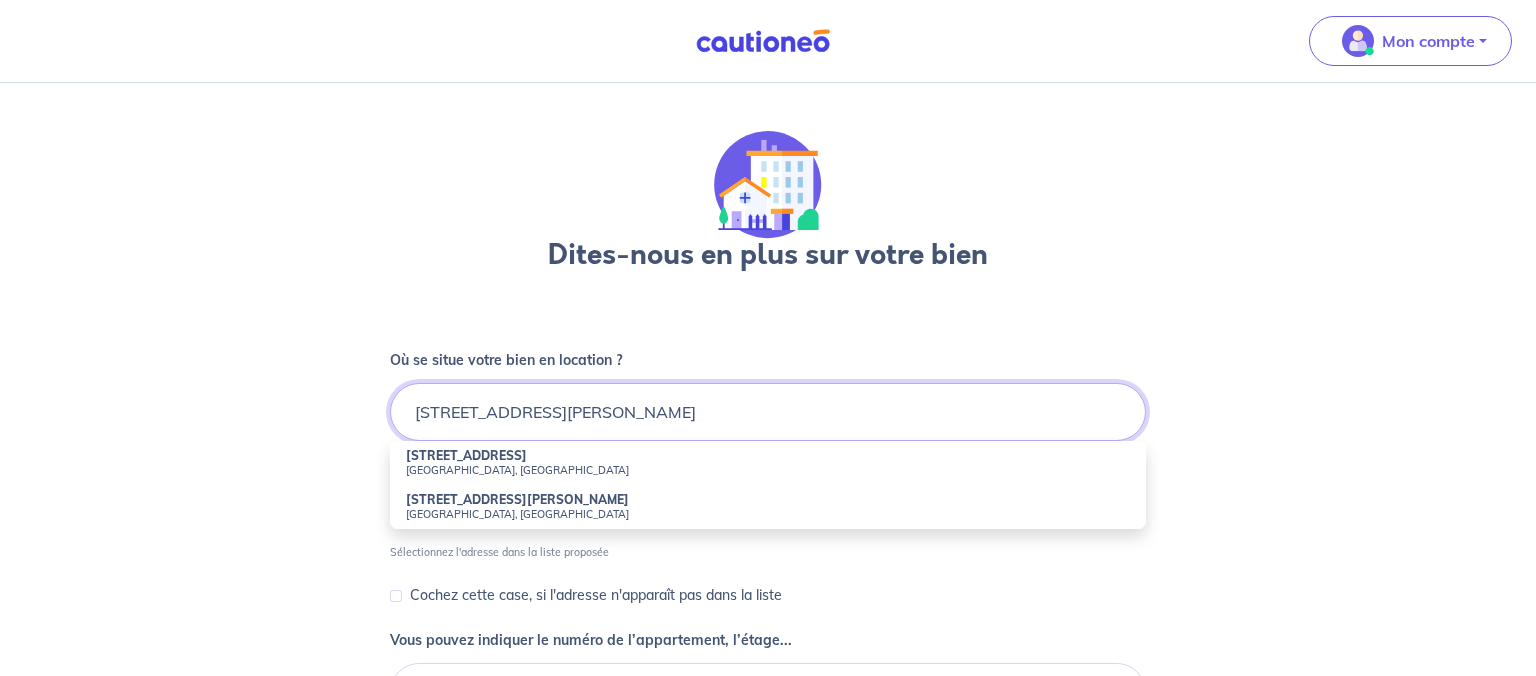 drag, startPoint x: 609, startPoint y: 409, endPoint x: 475, endPoint y: 418, distance: 134.3019 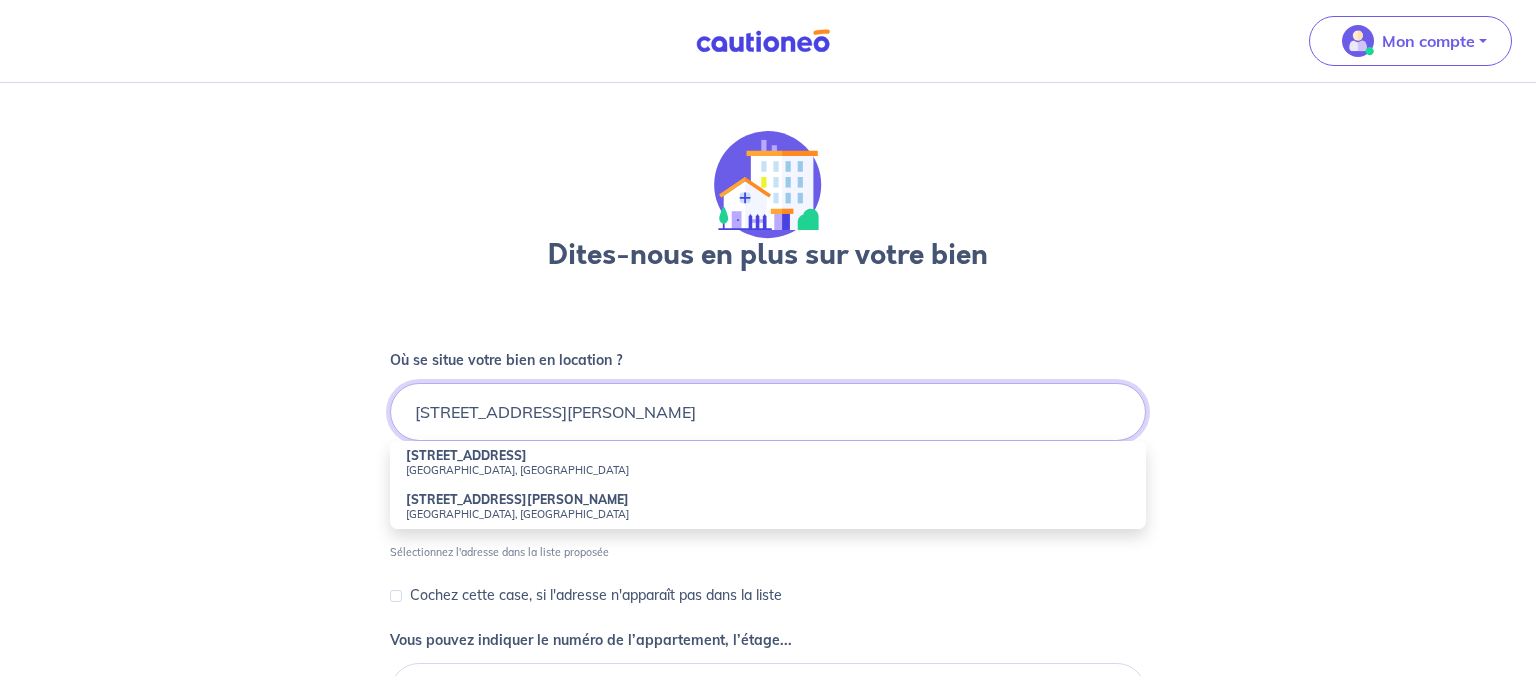 click on "[STREET_ADDRESS][PERSON_NAME]" at bounding box center [768, 412] 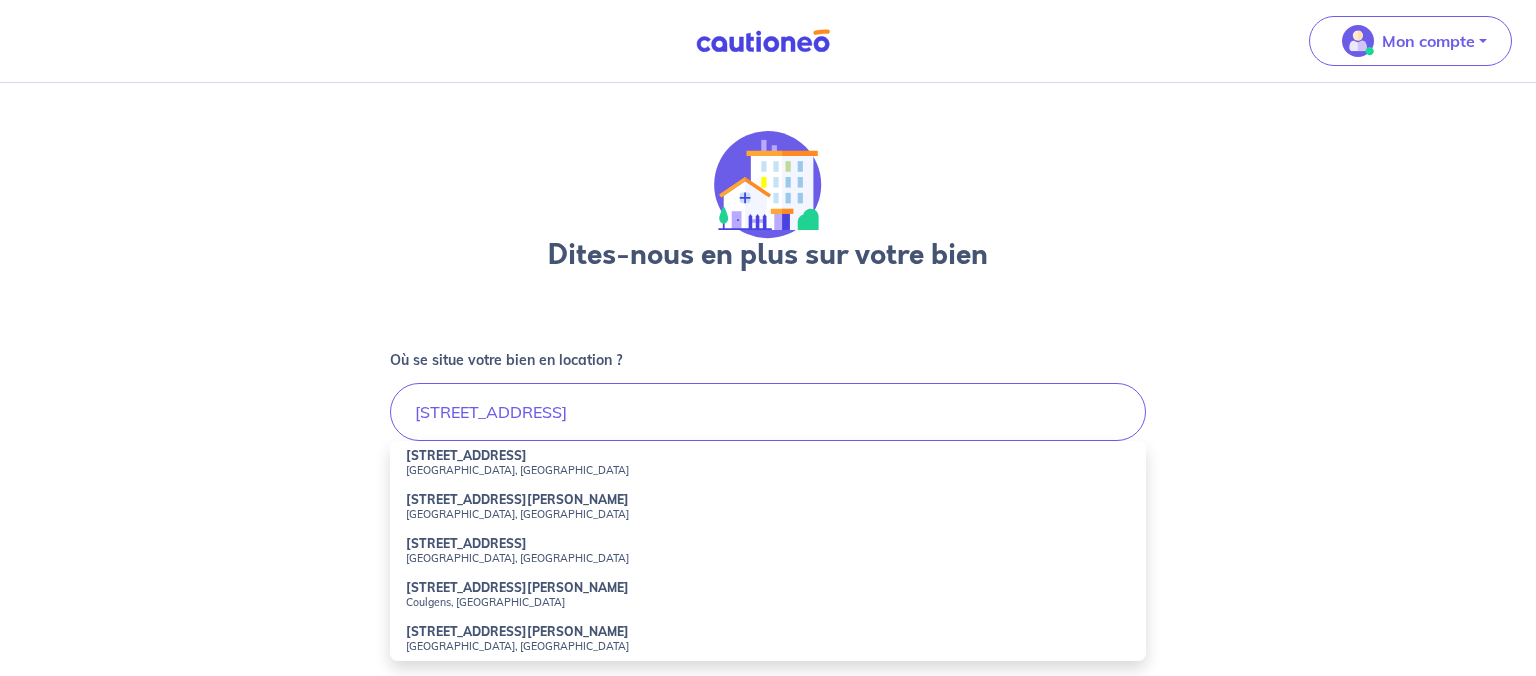 click on "[GEOGRAPHIC_DATA], [GEOGRAPHIC_DATA]" at bounding box center [768, 558] 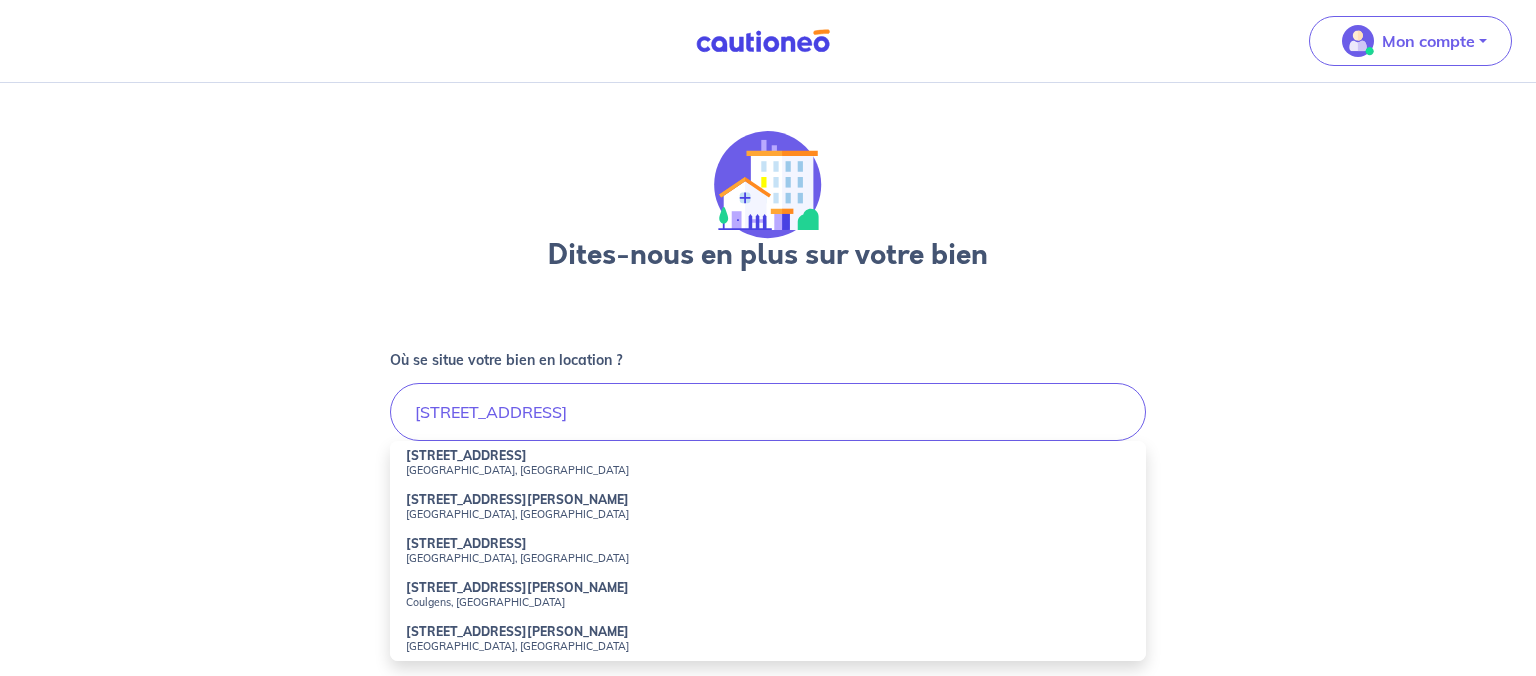 type on "[STREET_ADDRESS]" 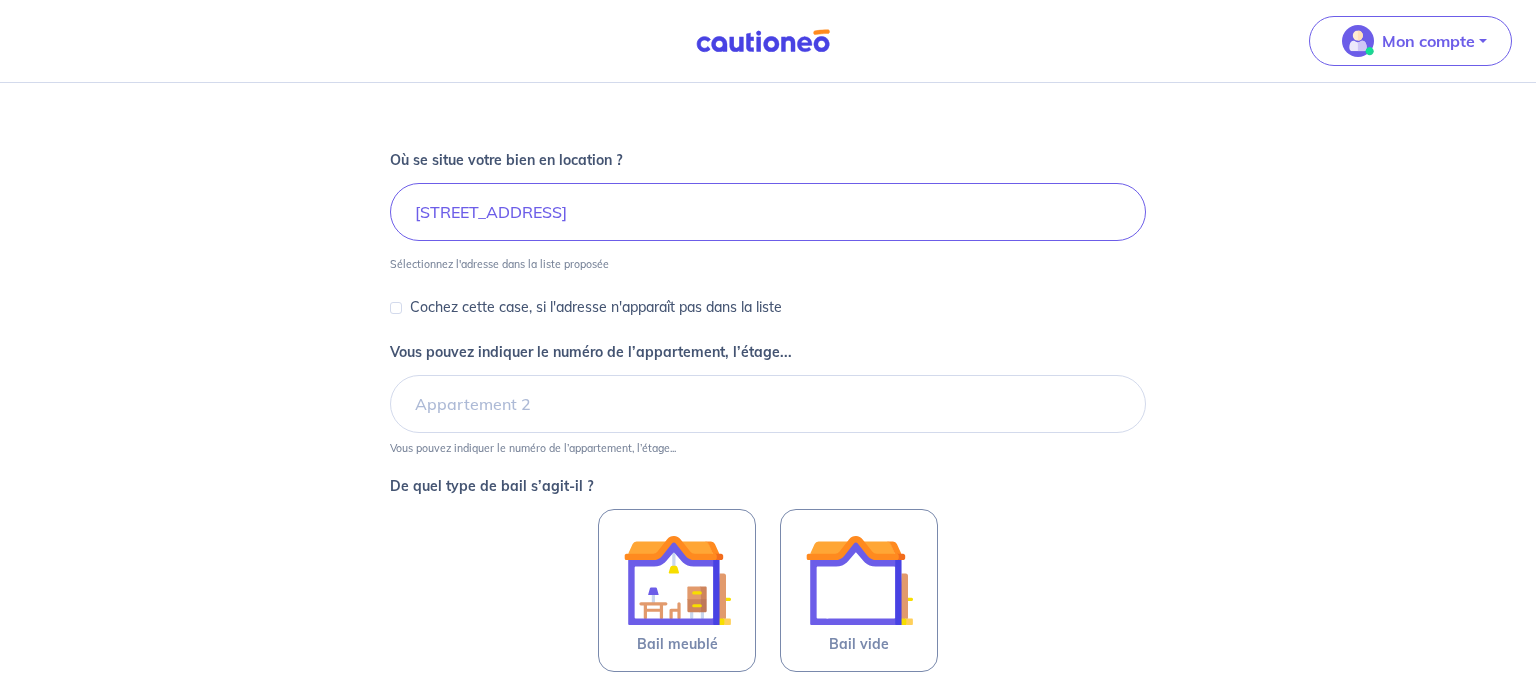 scroll, scrollTop: 206, scrollLeft: 0, axis: vertical 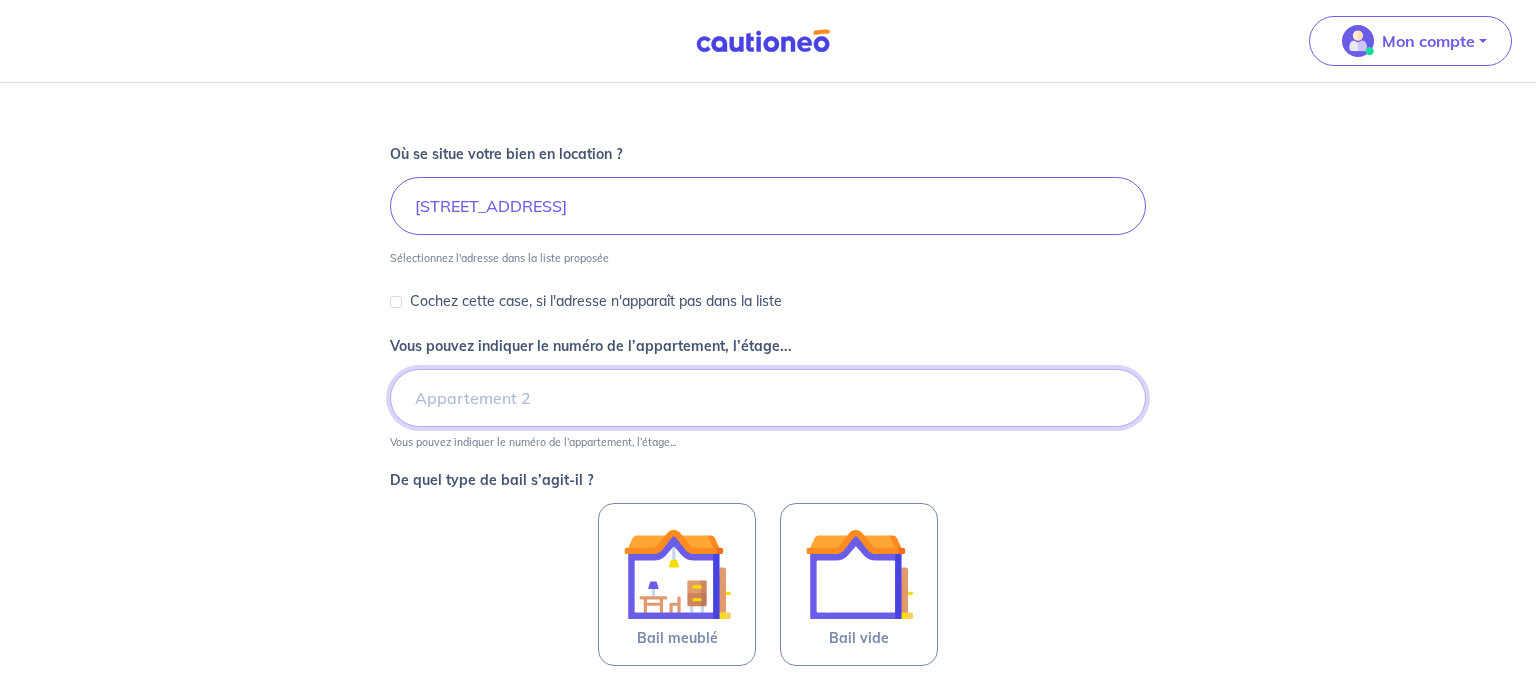 click on "Vous pouvez indiquer le numéro de l’appartement, l’étage..." at bounding box center [768, 398] 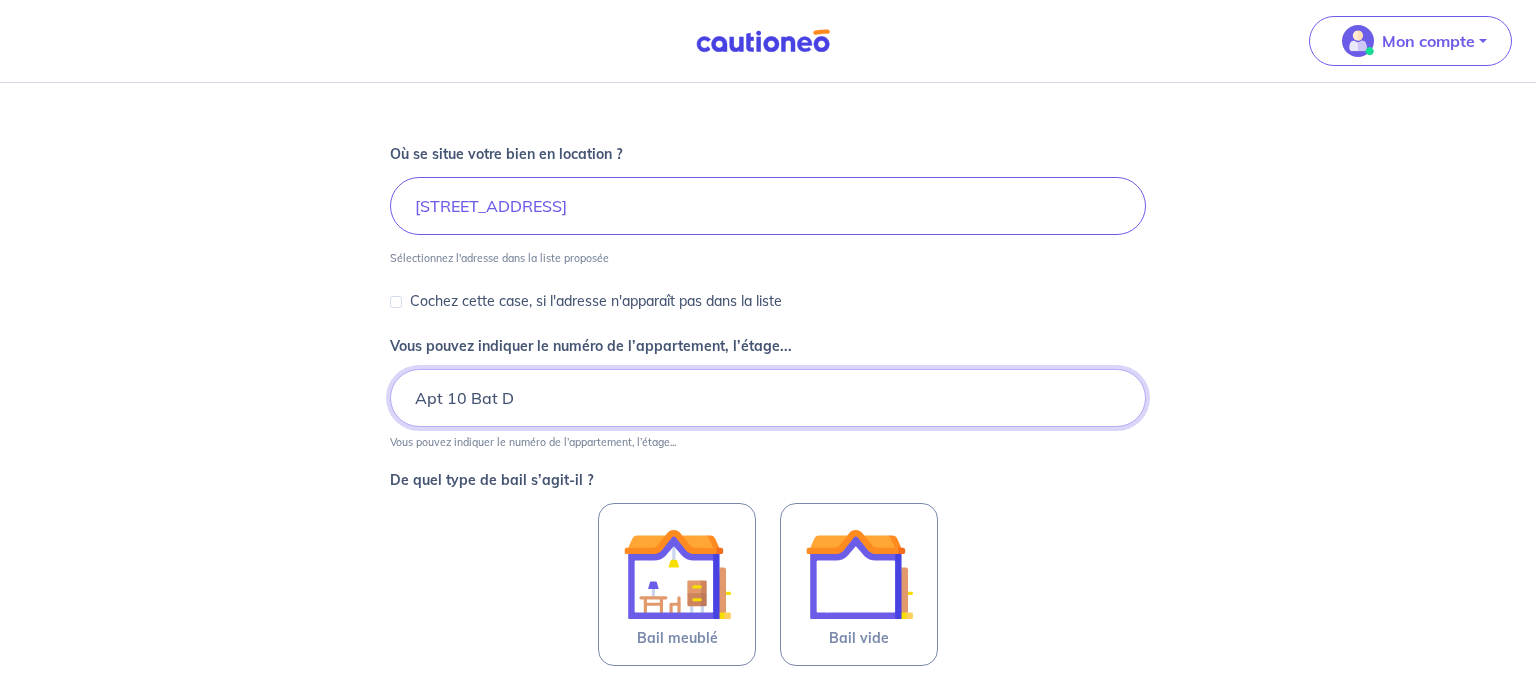 type on "Apt 10 Bat D" 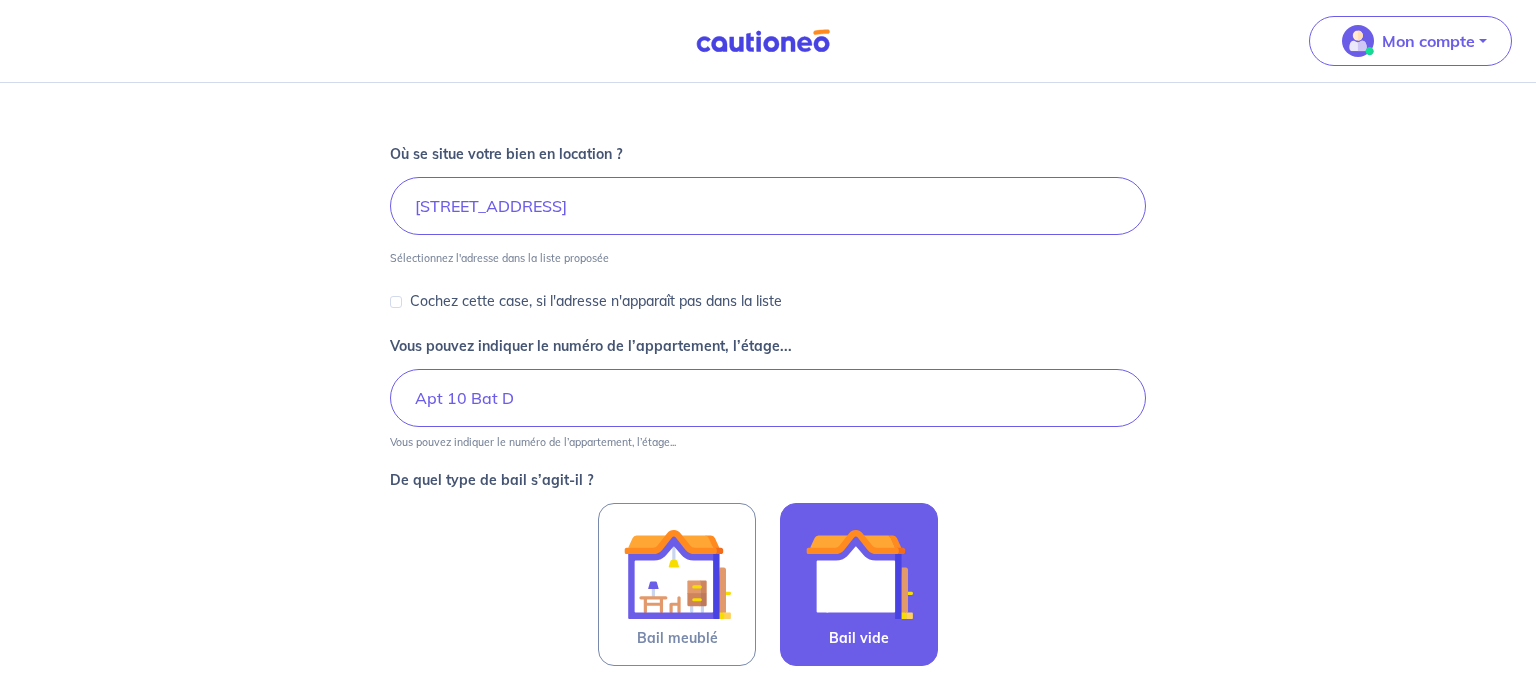 drag, startPoint x: 944, startPoint y: 597, endPoint x: 877, endPoint y: 580, distance: 69.12308 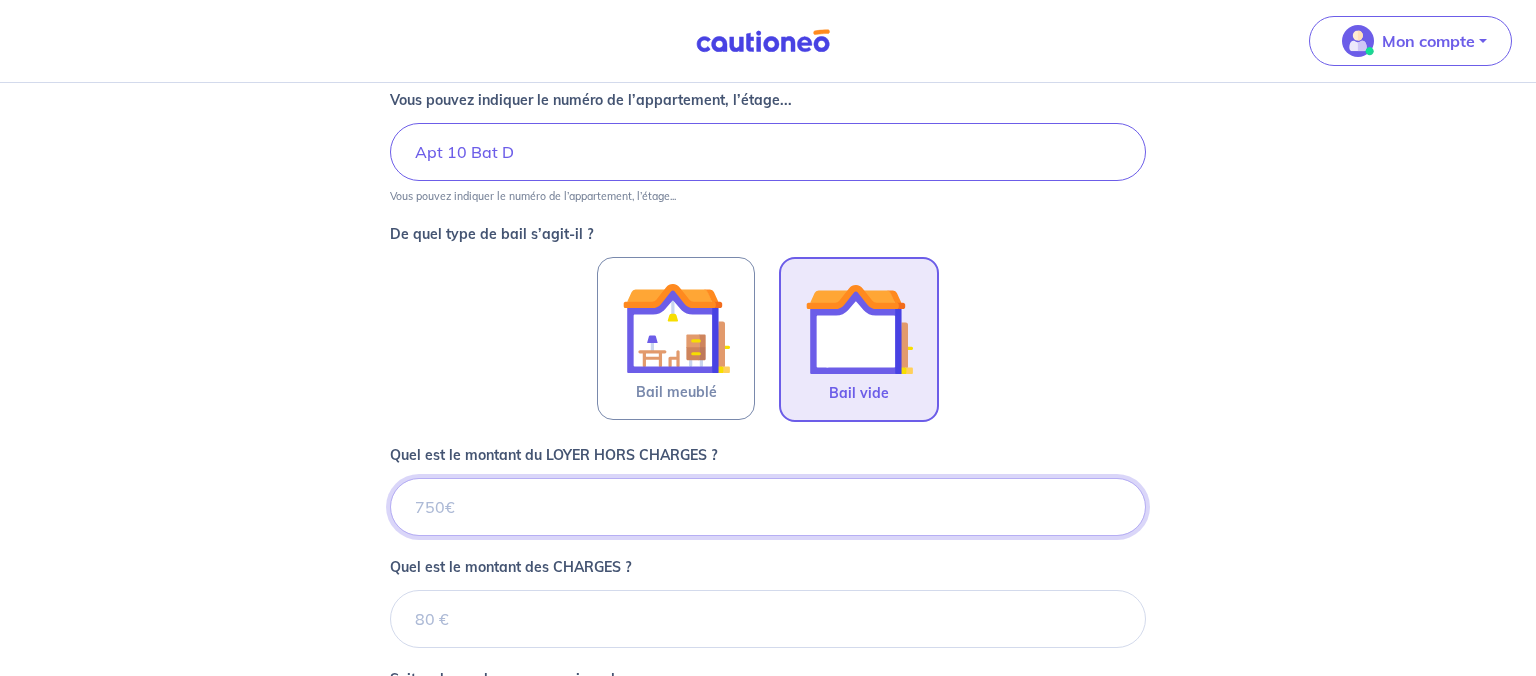 scroll, scrollTop: 438, scrollLeft: 0, axis: vertical 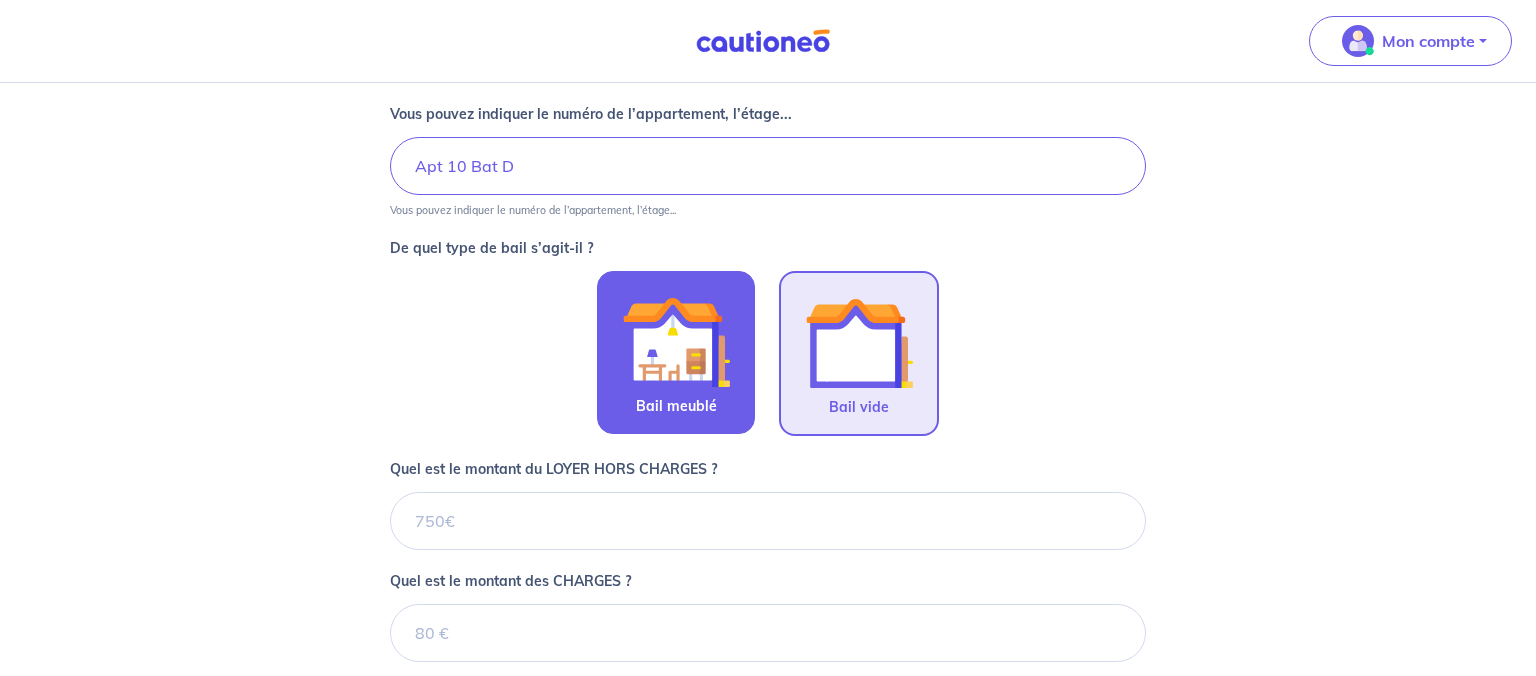 click at bounding box center (676, 342) 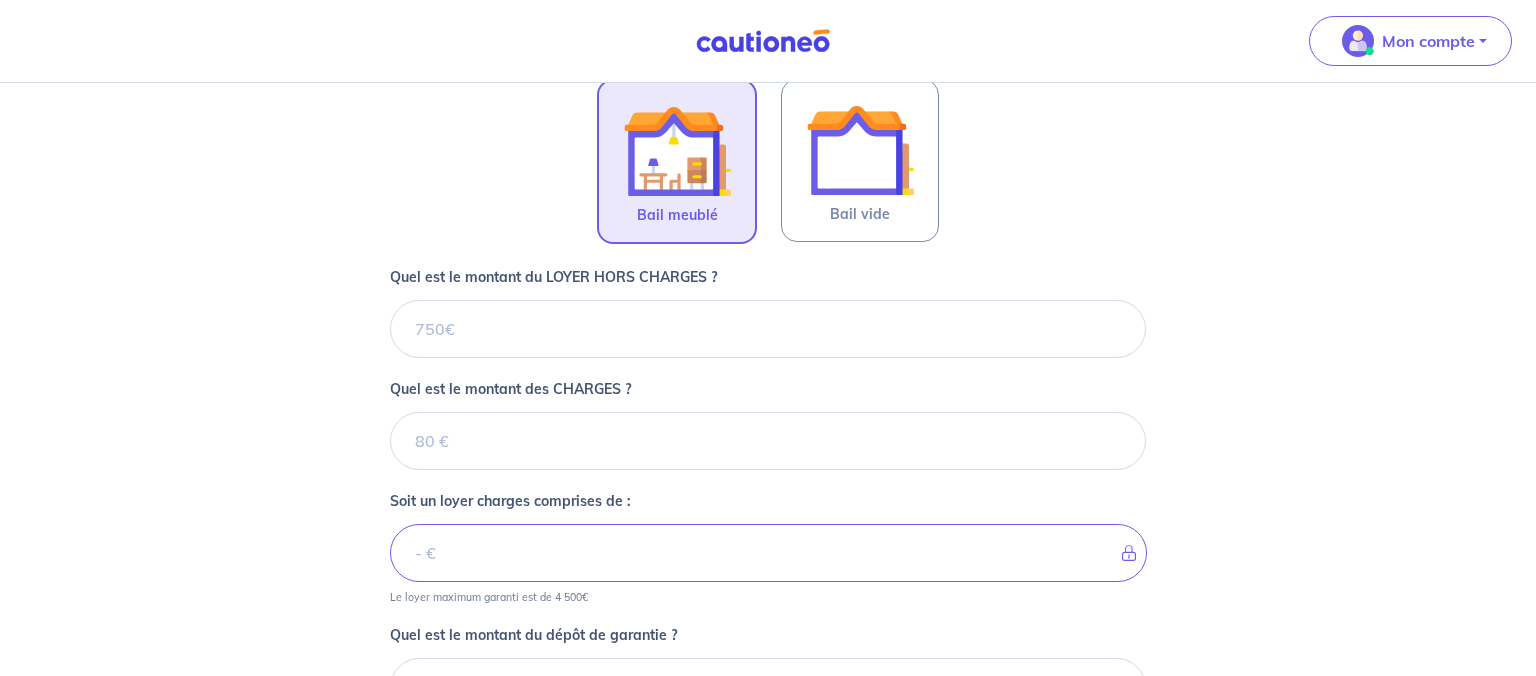 scroll, scrollTop: 623, scrollLeft: 0, axis: vertical 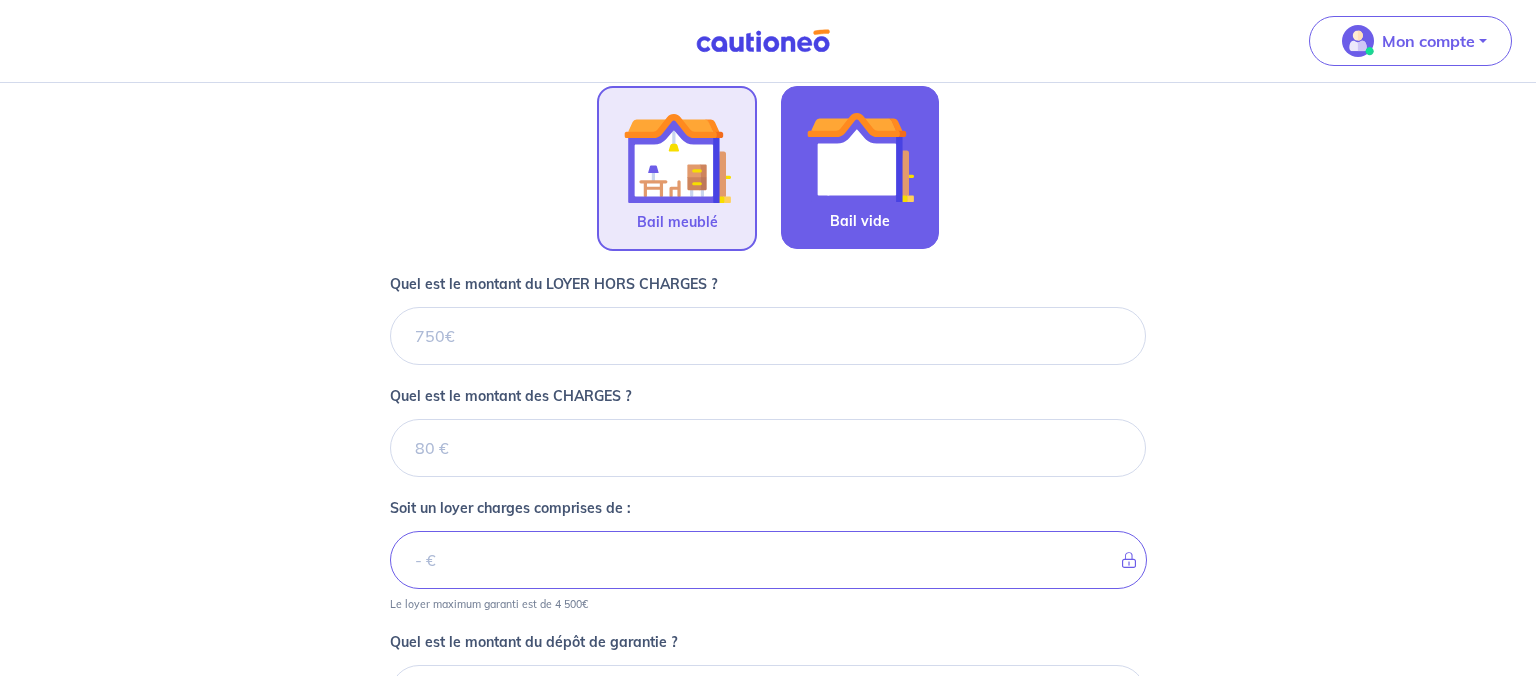 click at bounding box center [860, 157] 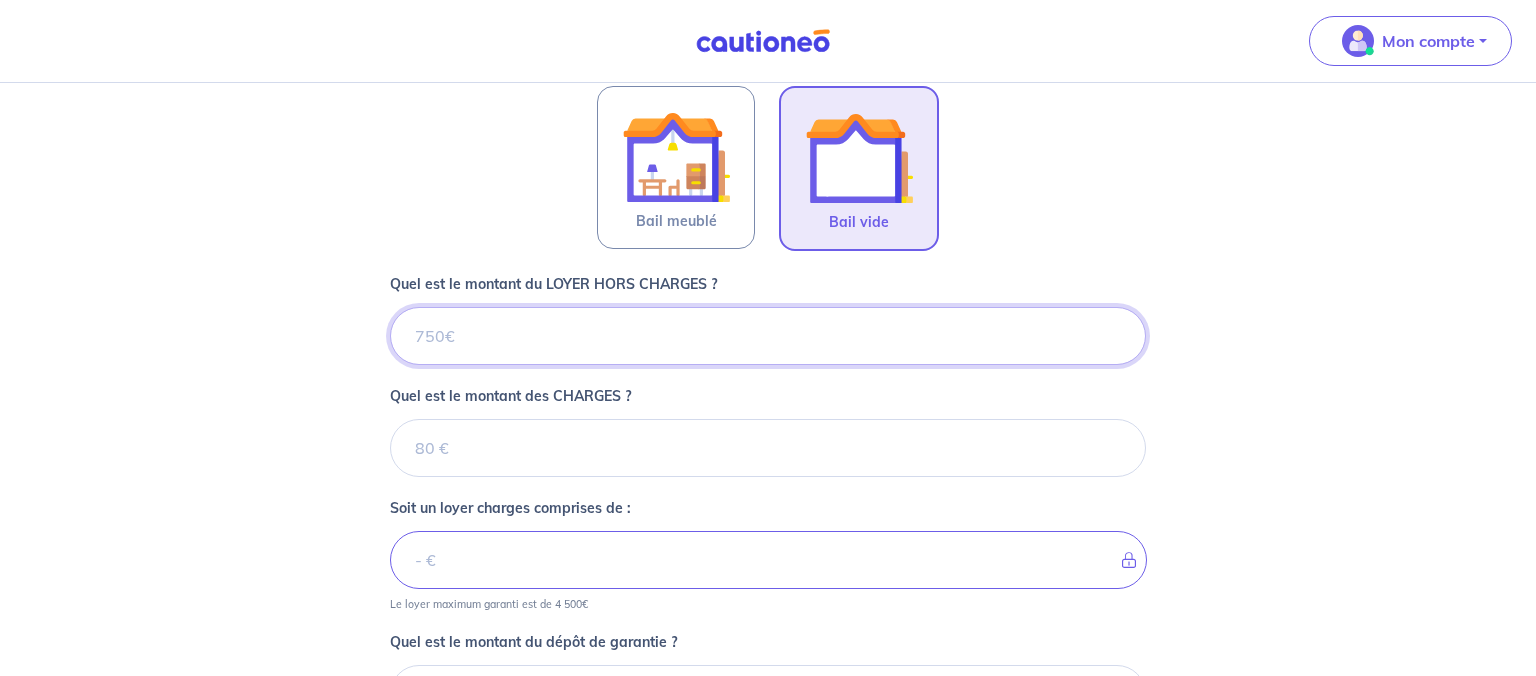 click on "Quel est le montant du LOYER HORS CHARGES ?" at bounding box center [768, 336] 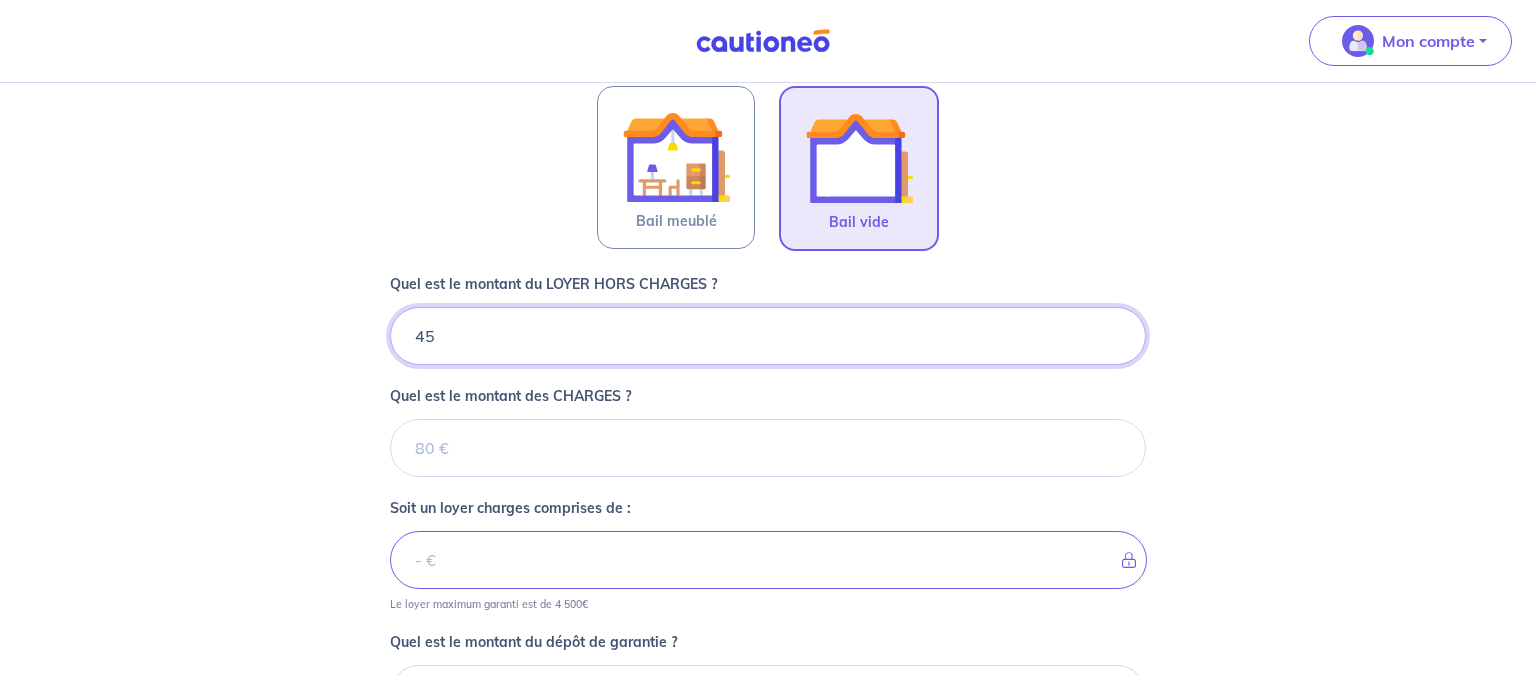 type on "450" 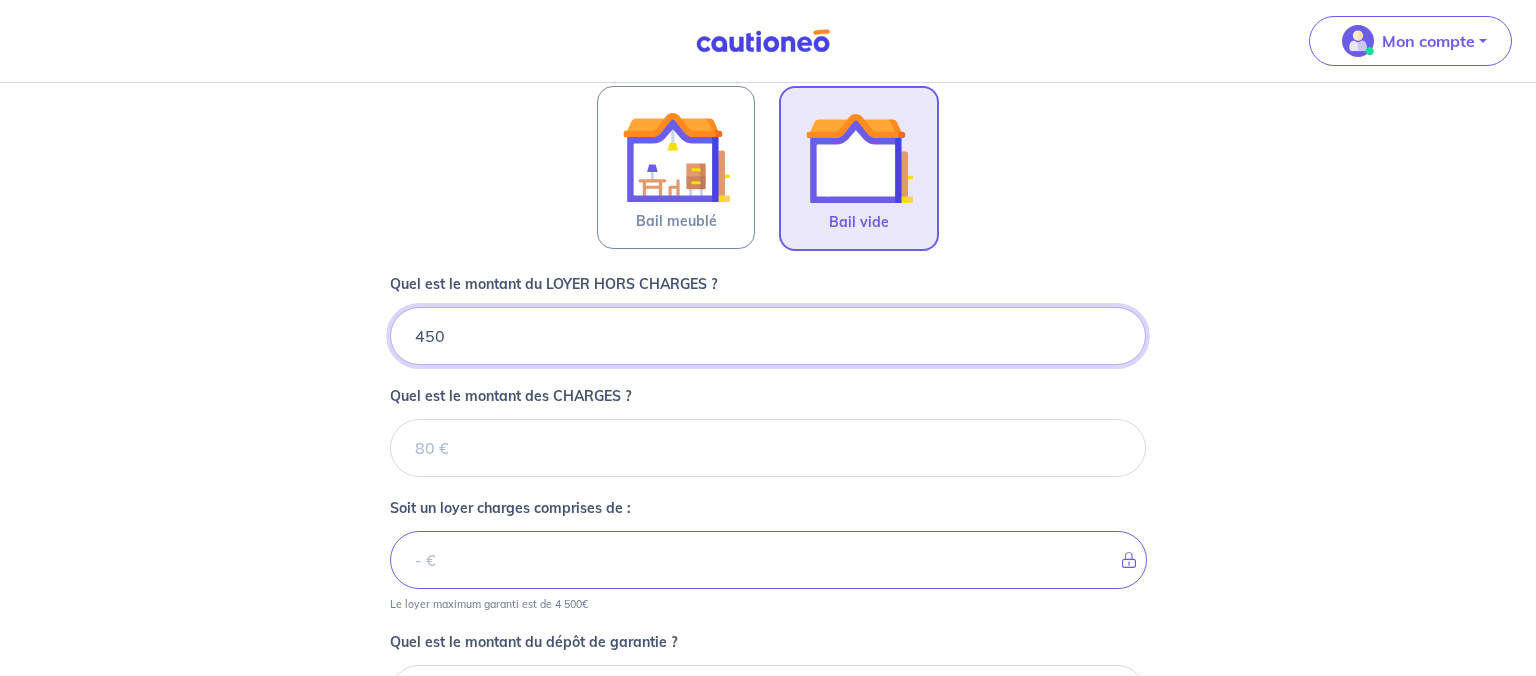 type 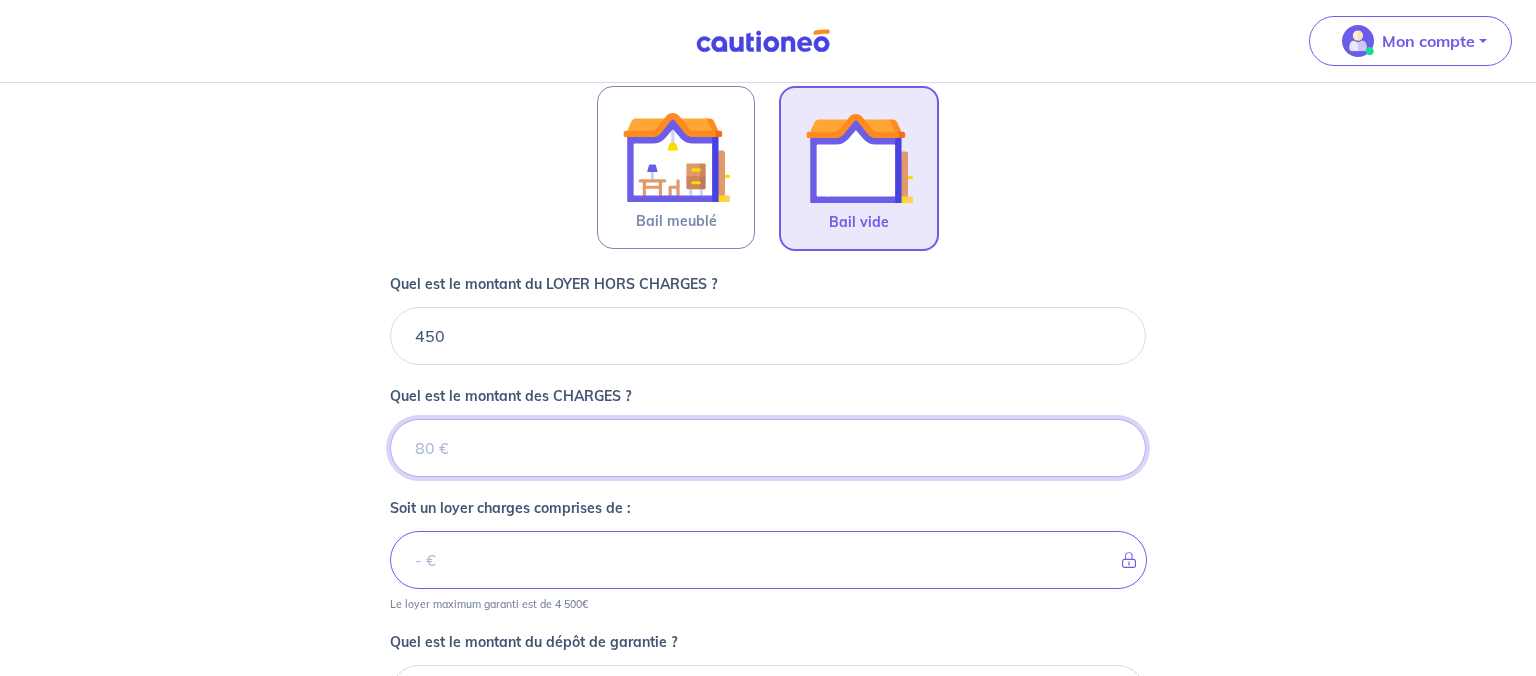 click on "Quel est le montant des CHARGES ?" at bounding box center (768, 448) 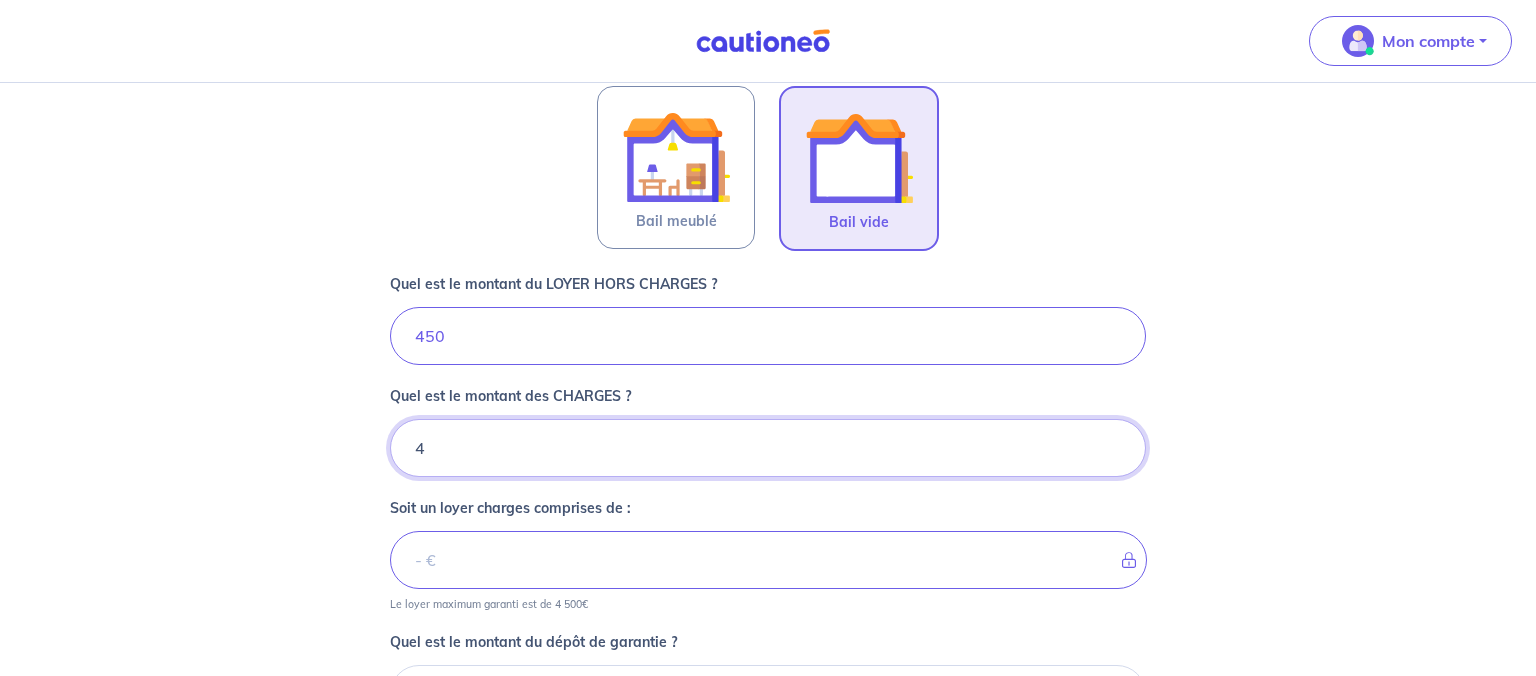 type on "40" 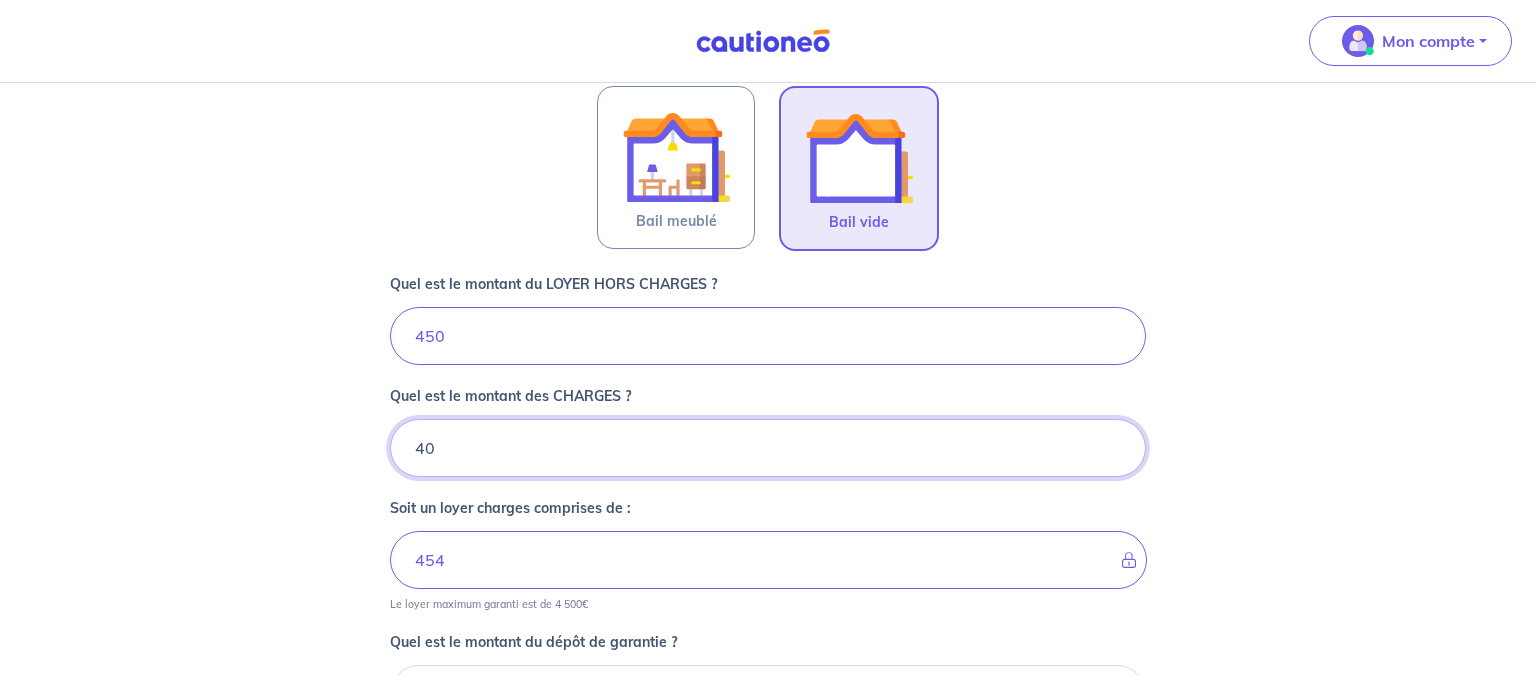 type on "490" 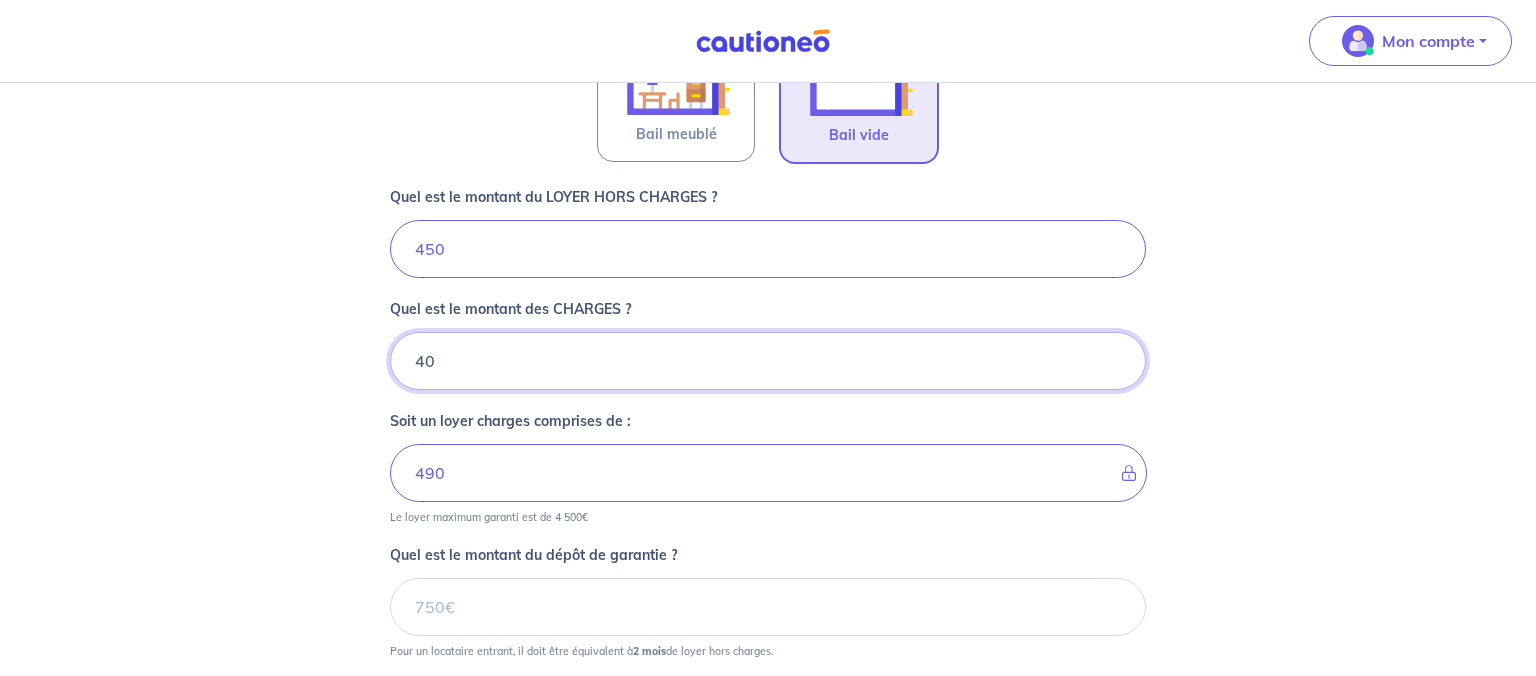 scroll, scrollTop: 816, scrollLeft: 0, axis: vertical 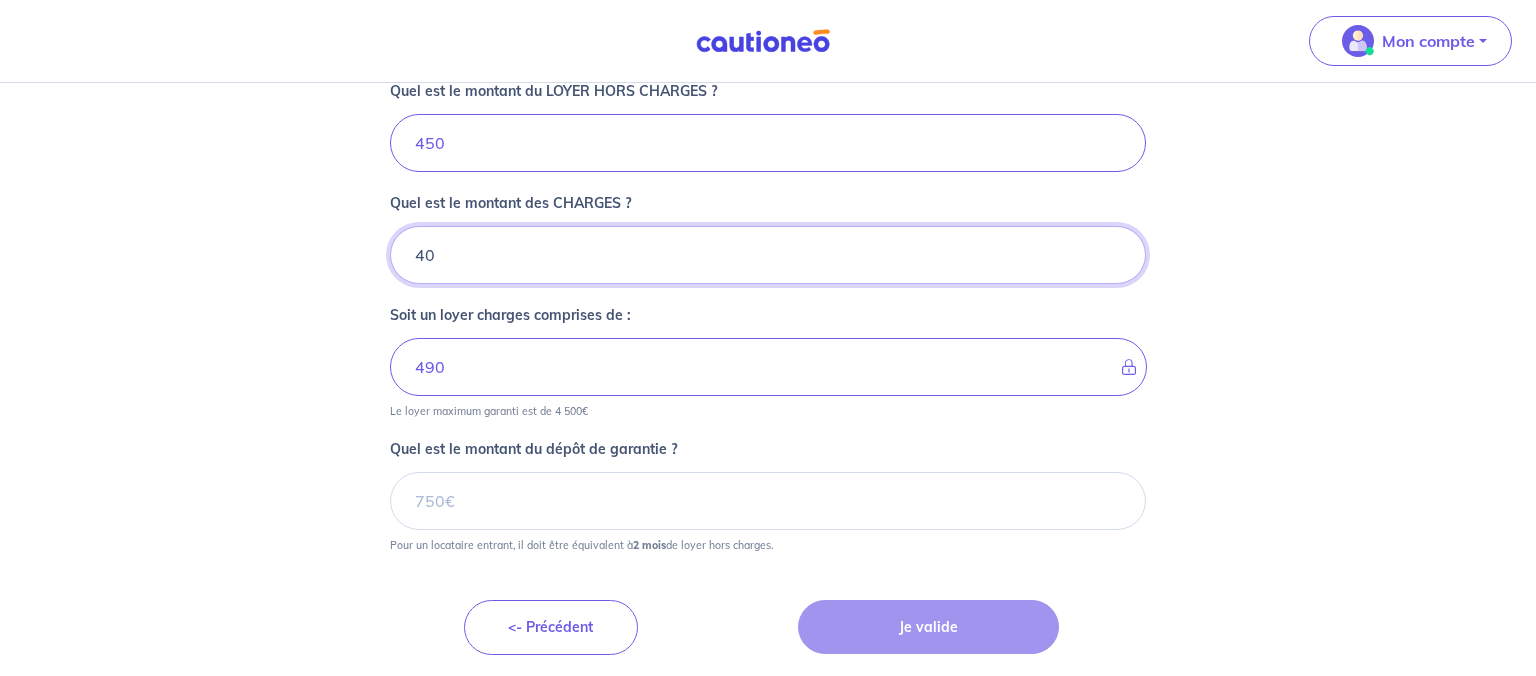 type on "40" 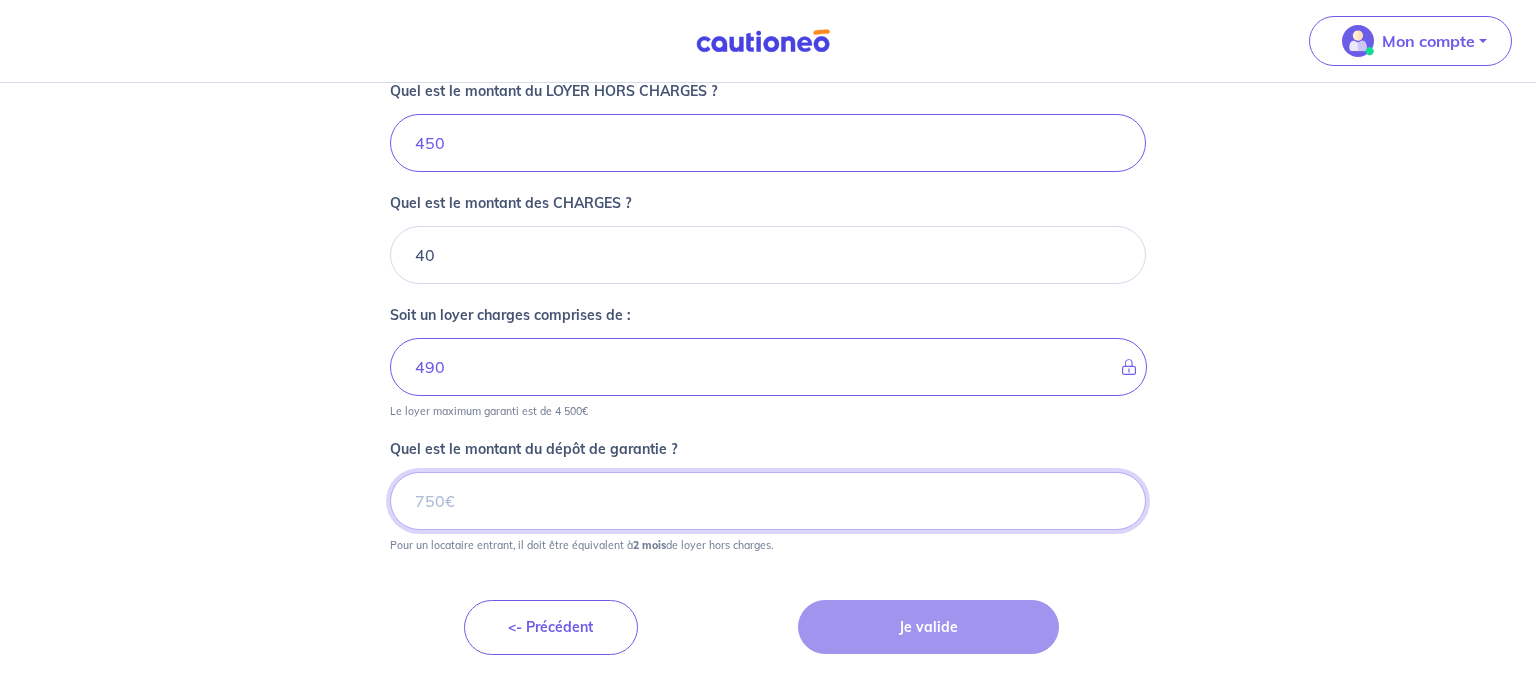 click on "Quel est le montant du dépôt de garantie ?" at bounding box center (768, 501) 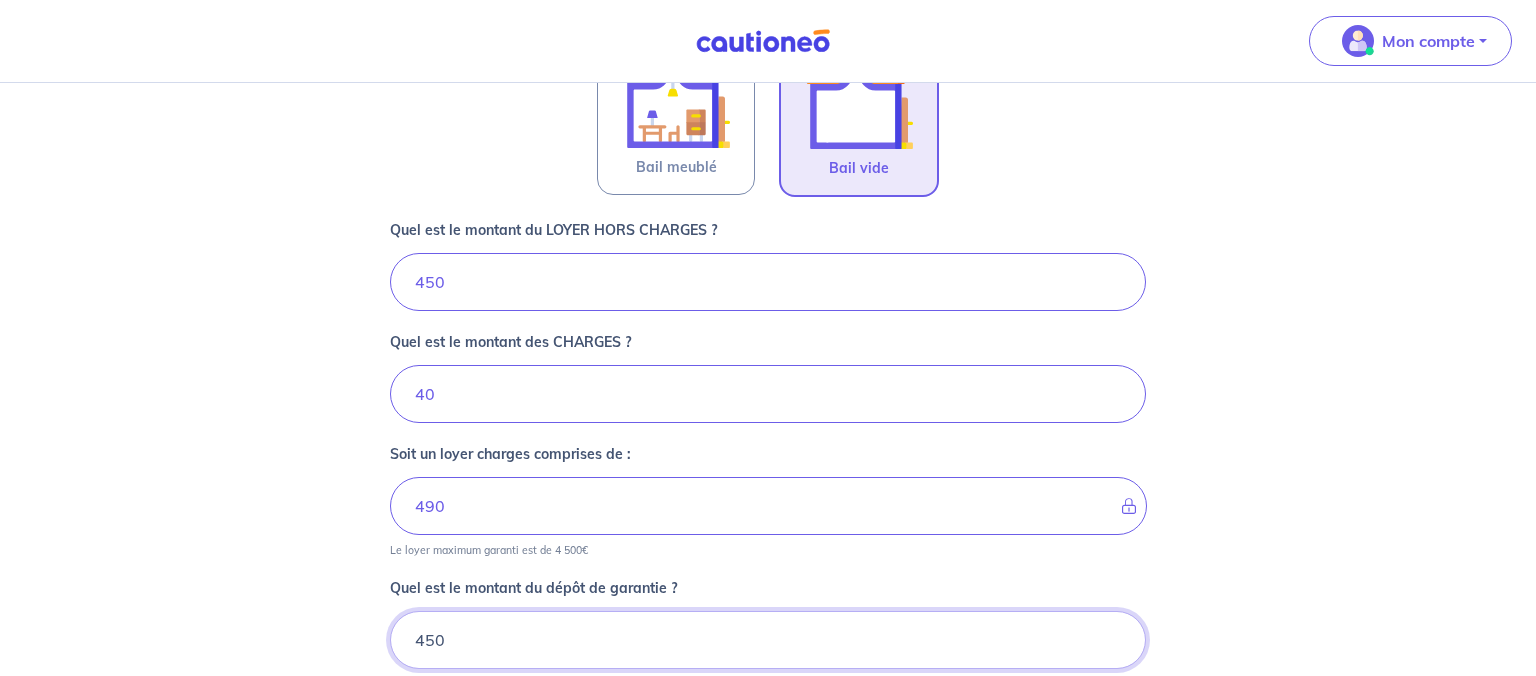 scroll, scrollTop: 942, scrollLeft: 0, axis: vertical 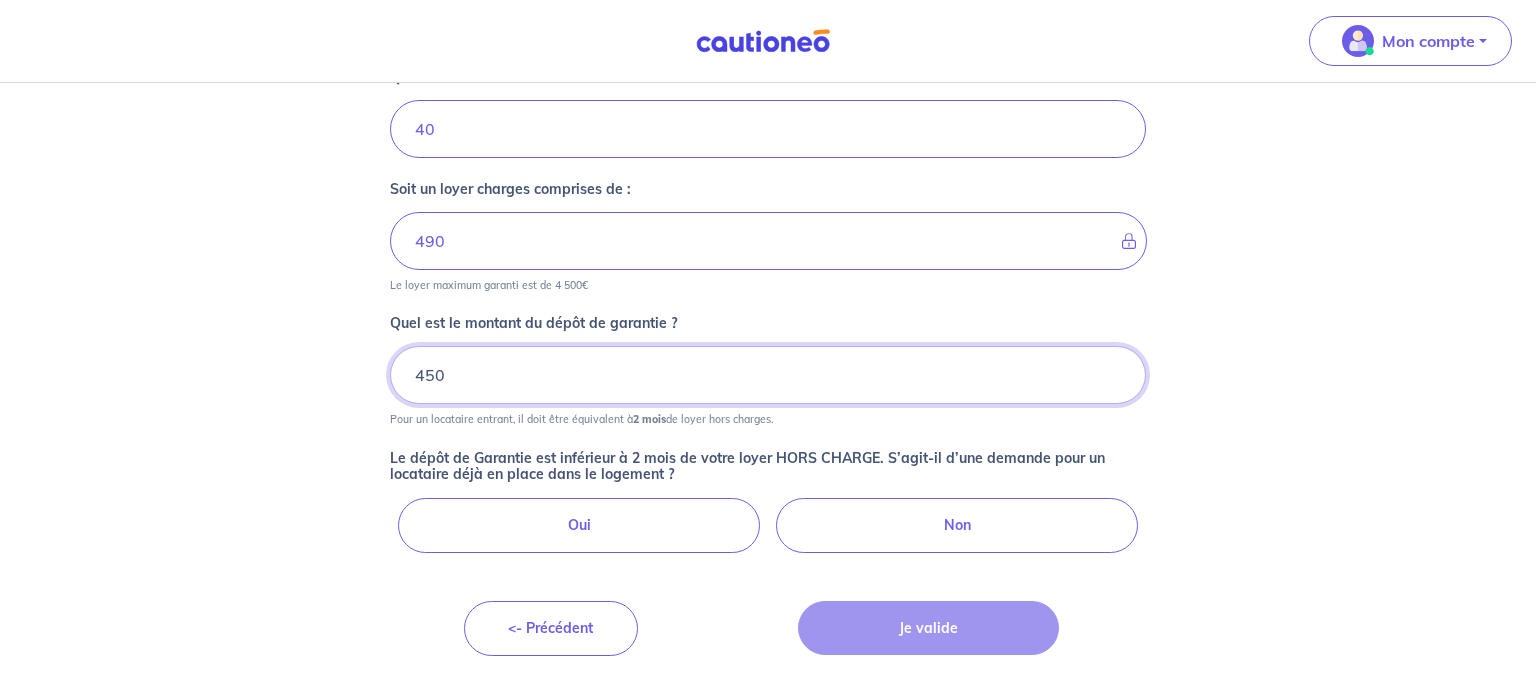type on "450" 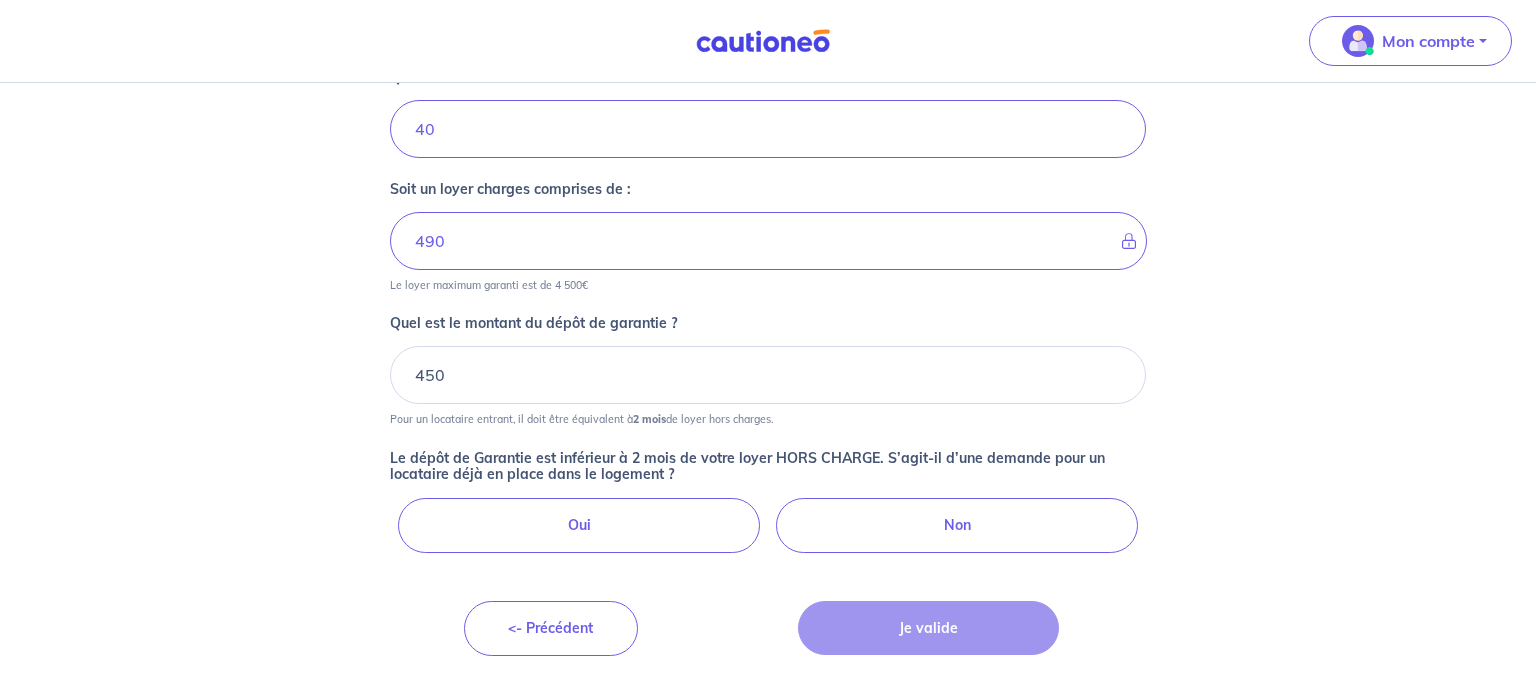 click on "Non" at bounding box center [957, 525] 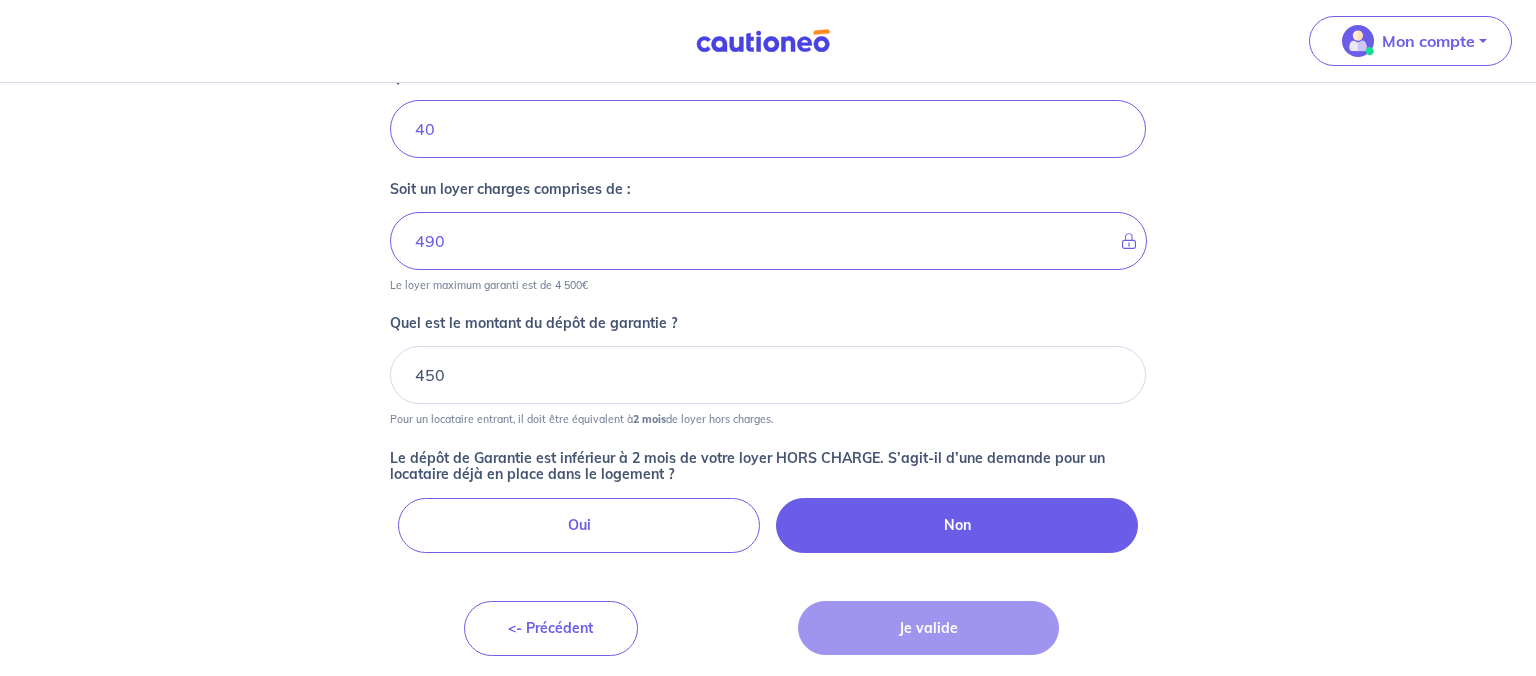 radio on "true" 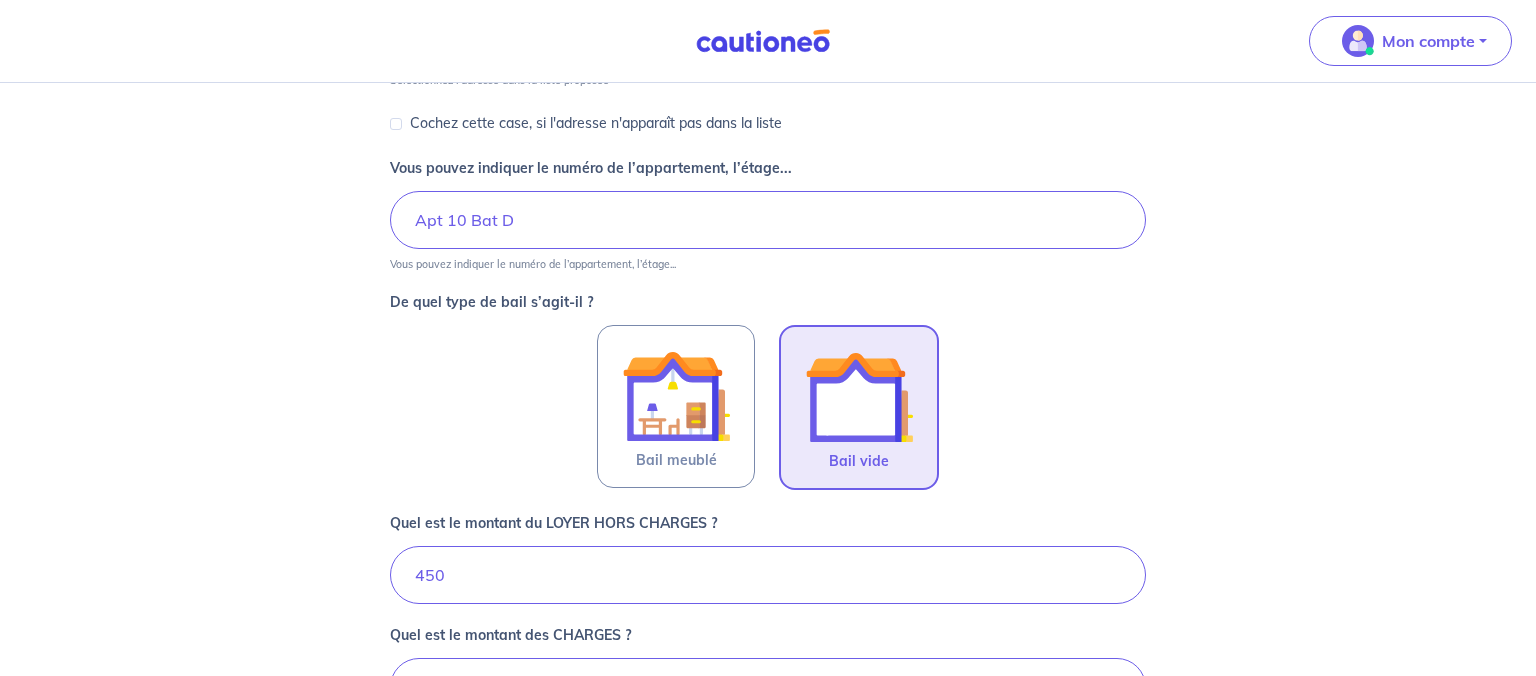 scroll, scrollTop: 1016, scrollLeft: 0, axis: vertical 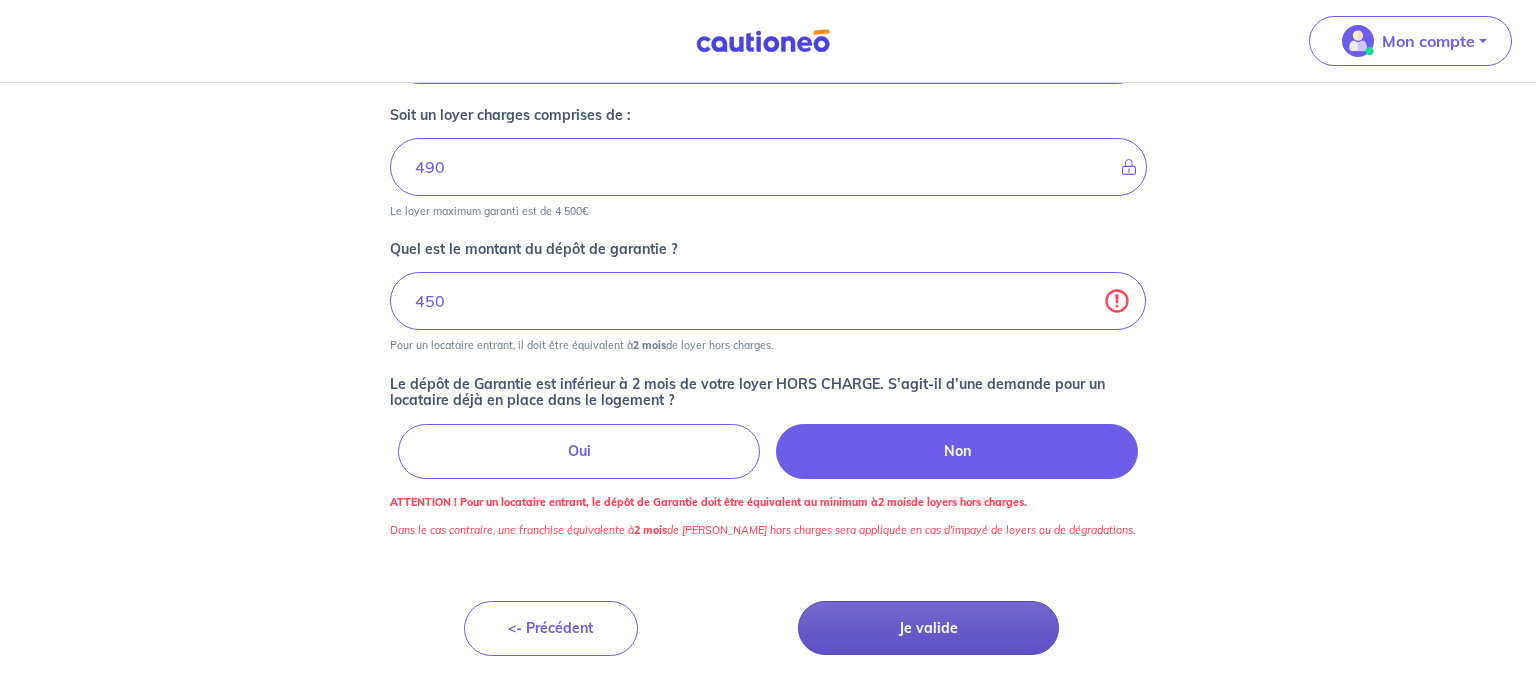 click on "Je valide" at bounding box center (928, 628) 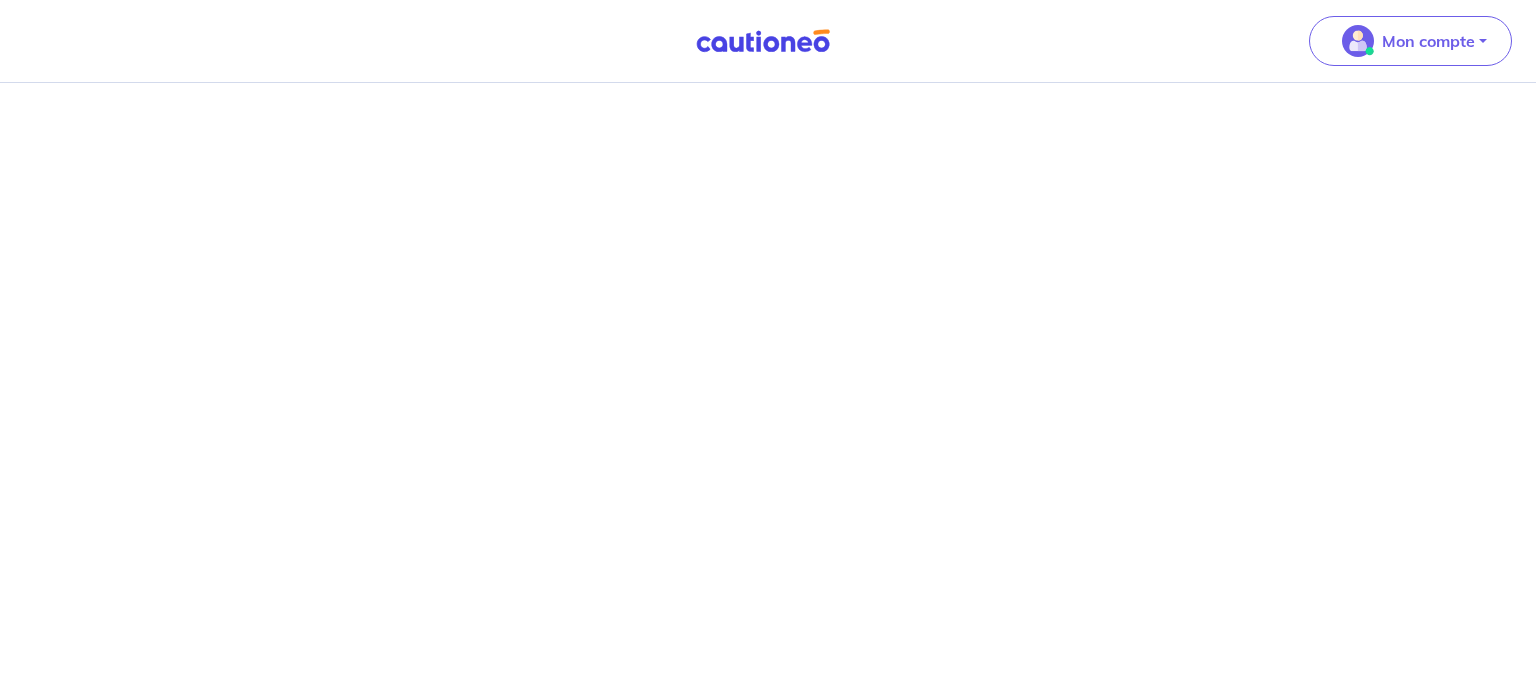 scroll, scrollTop: 0, scrollLeft: 0, axis: both 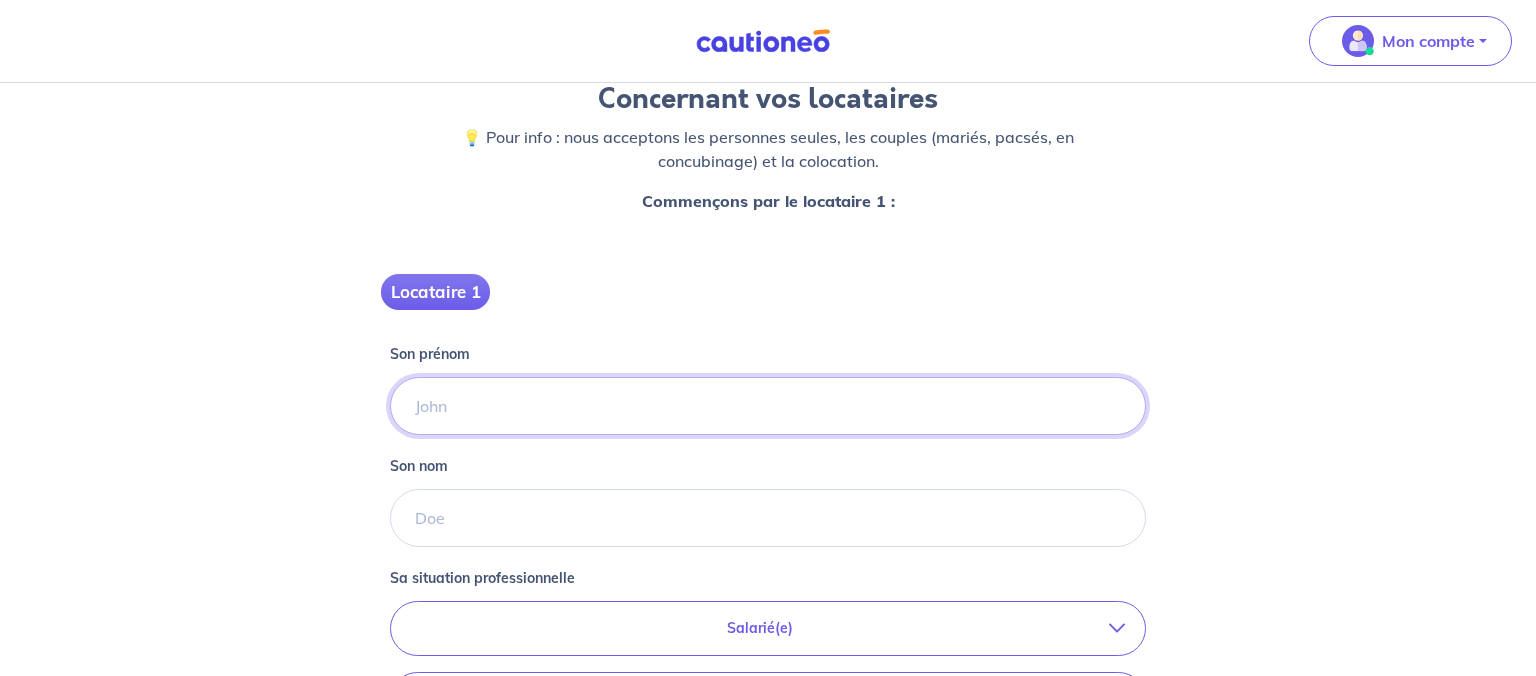 click on "Son prénom" at bounding box center (768, 406) 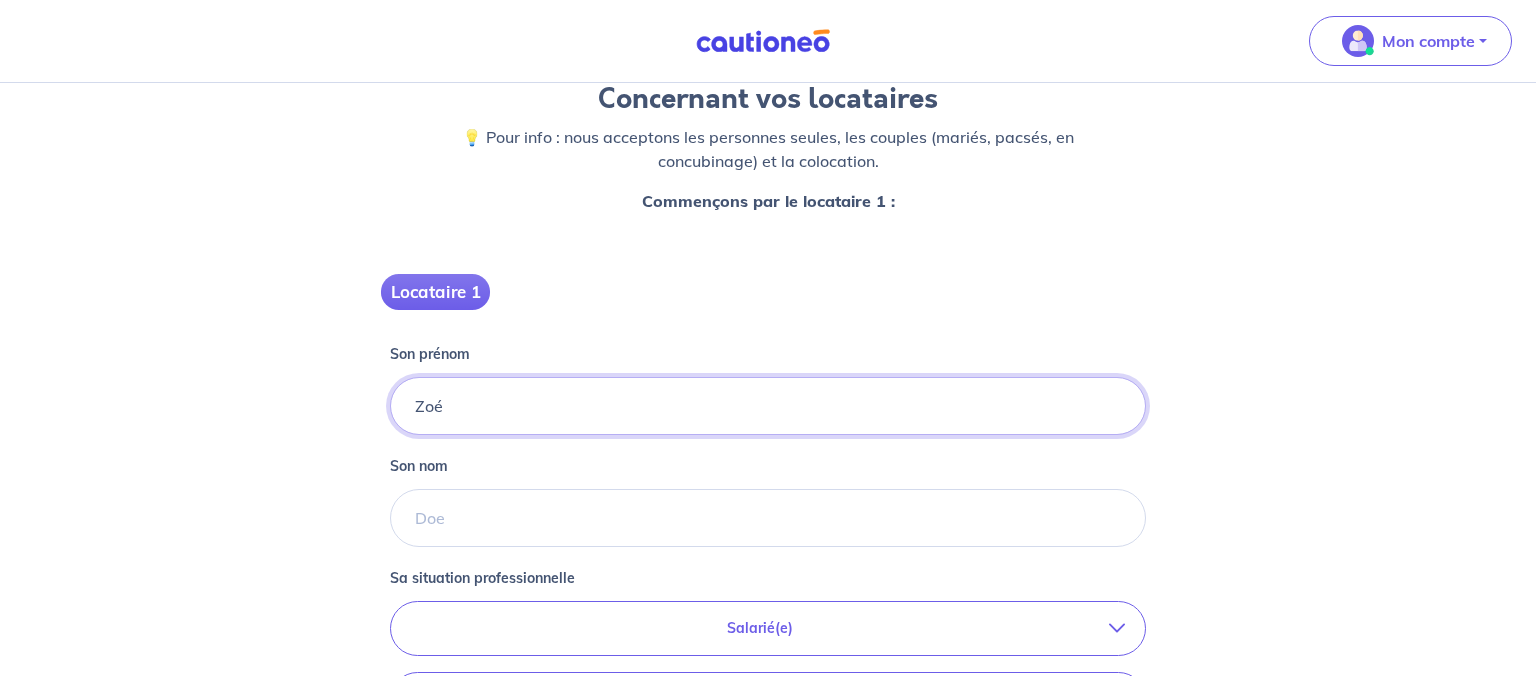 type on "Zoé" 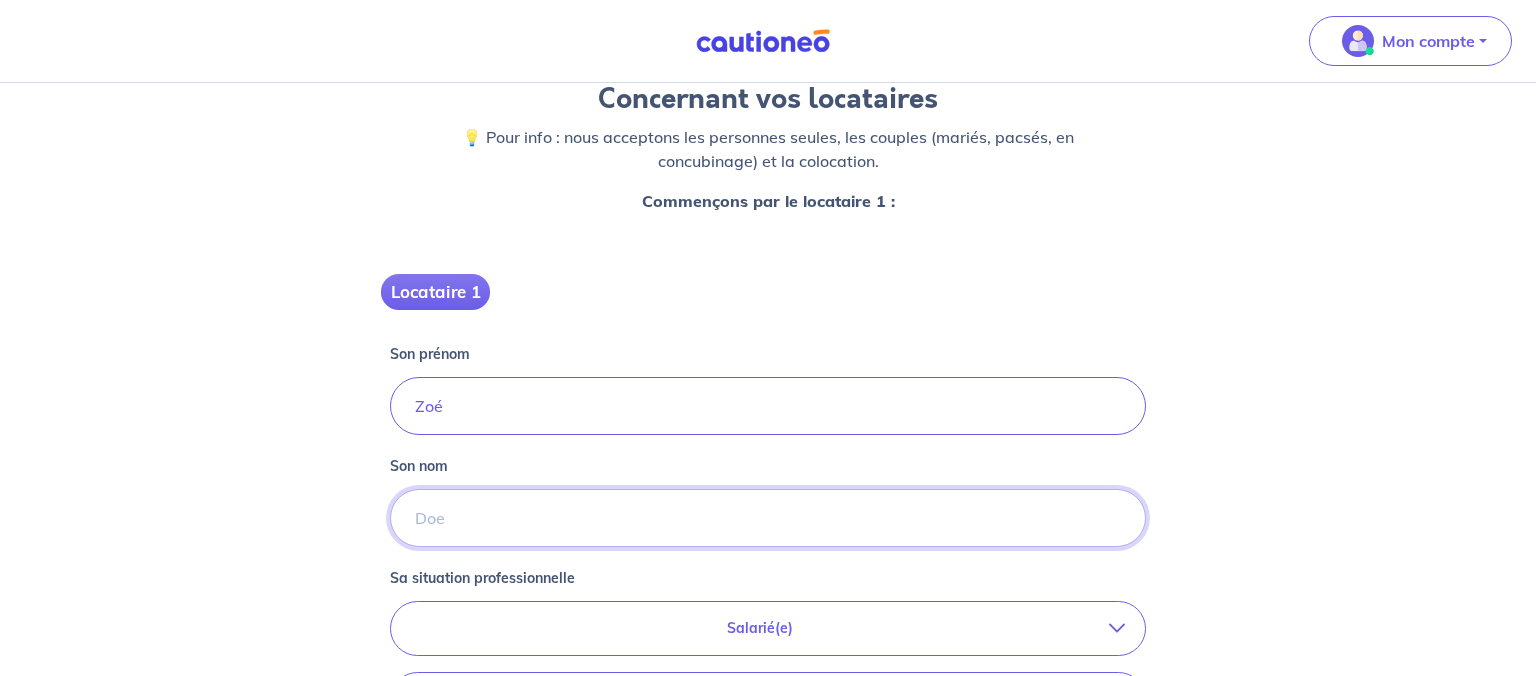 click on "Son nom" at bounding box center [768, 518] 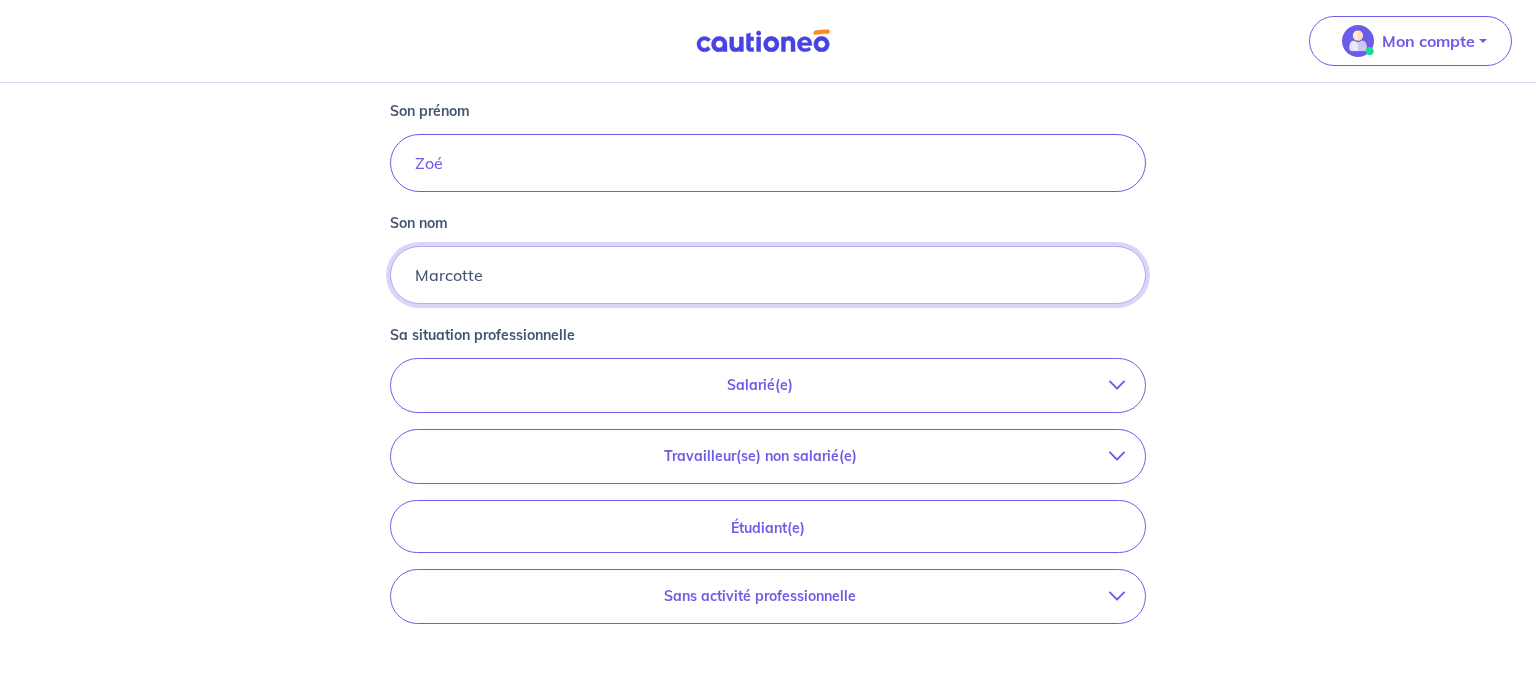 scroll, scrollTop: 413, scrollLeft: 0, axis: vertical 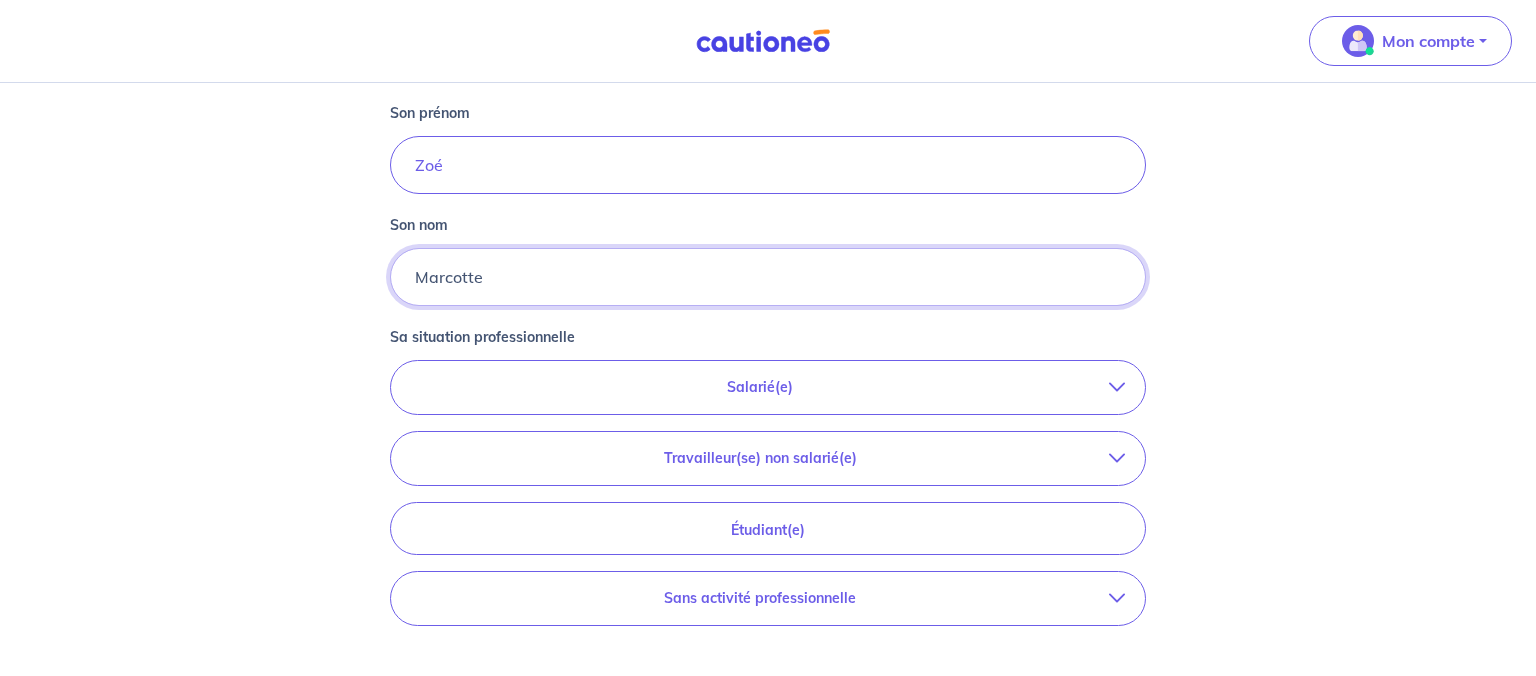 type on "Marcotte" 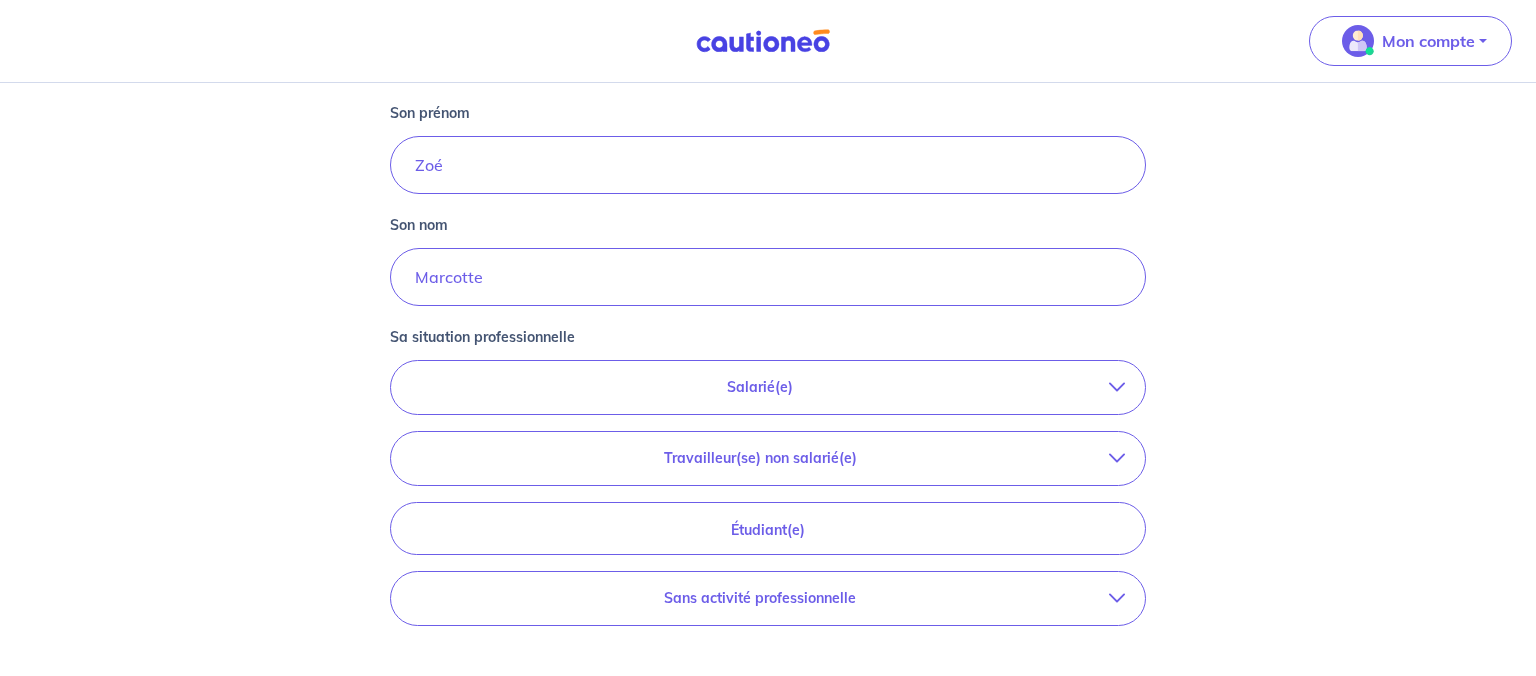 click on "Salarié(e)" at bounding box center [768, 387] 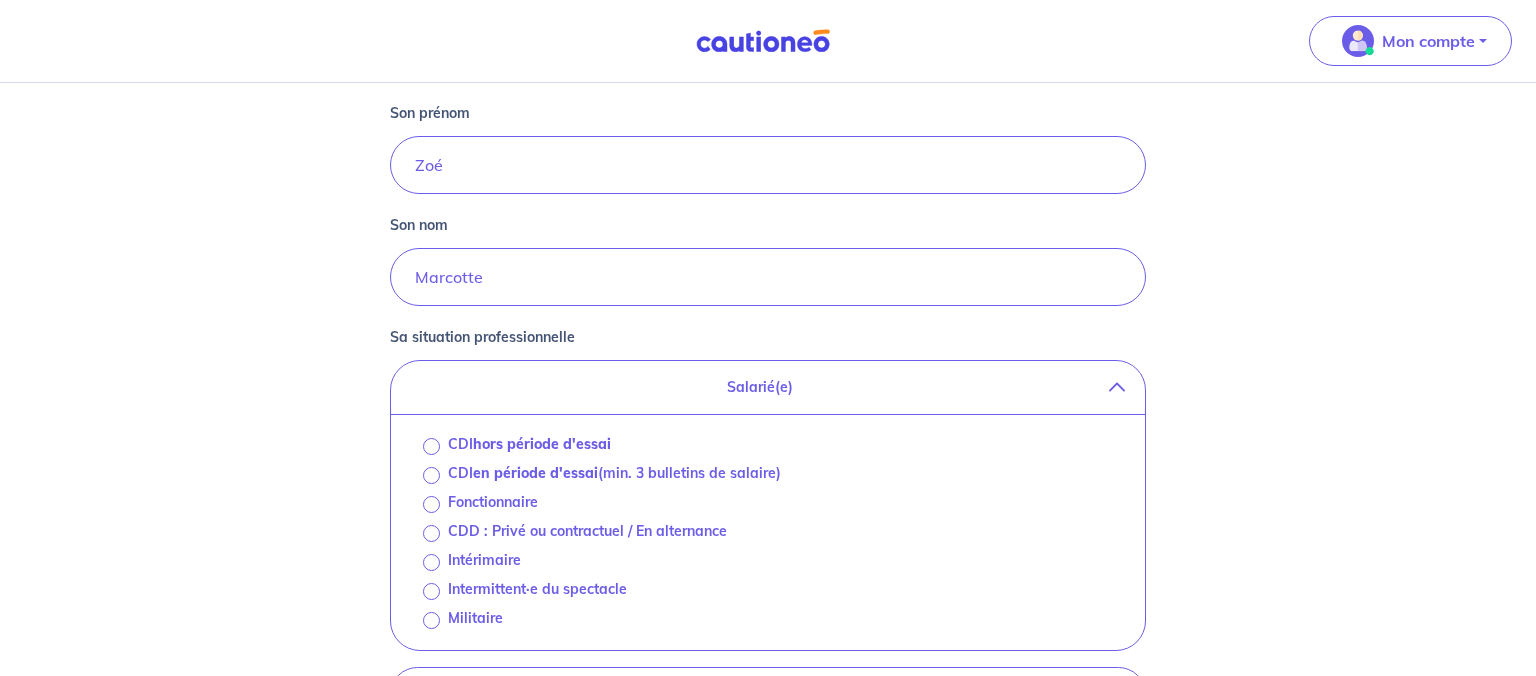 click on "CDD : Privé ou contractuel / En alternance" at bounding box center (587, 531) 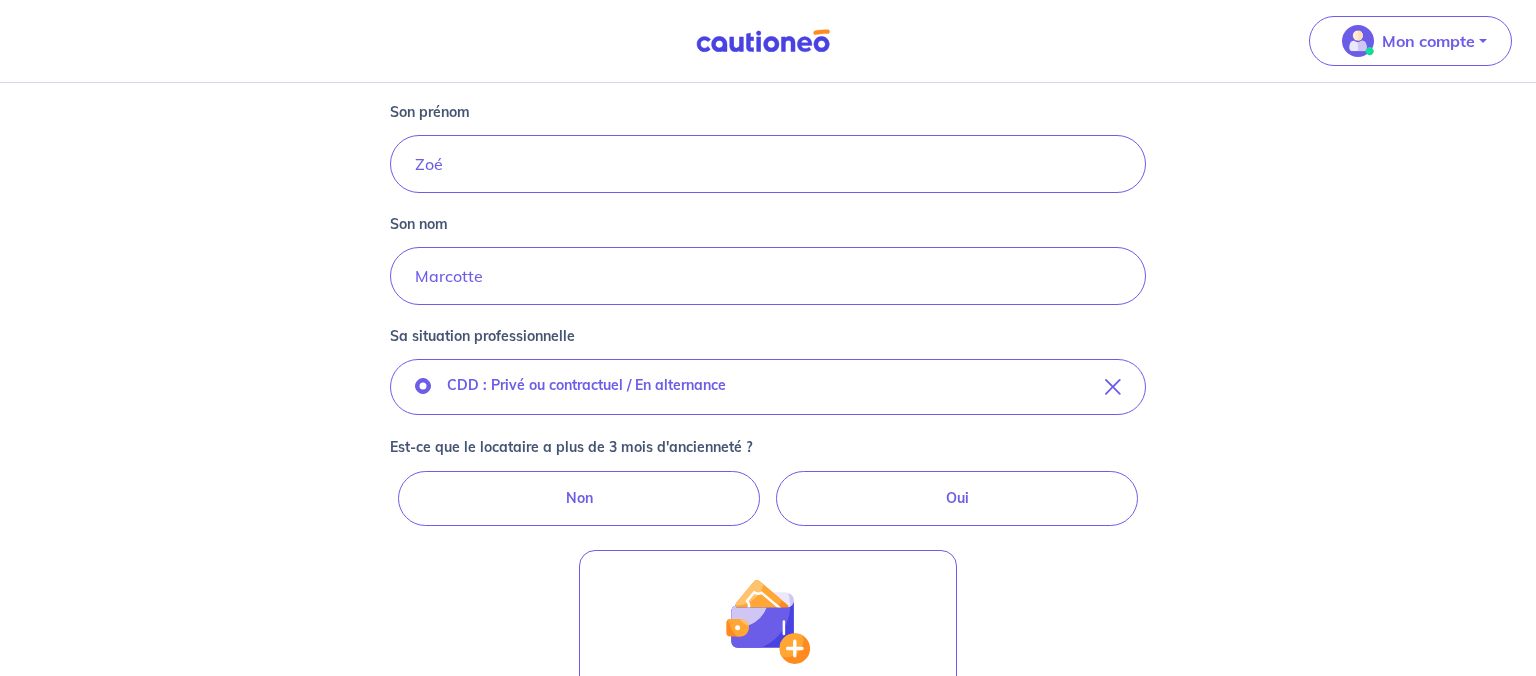 click on "Oui" at bounding box center (957, 498) 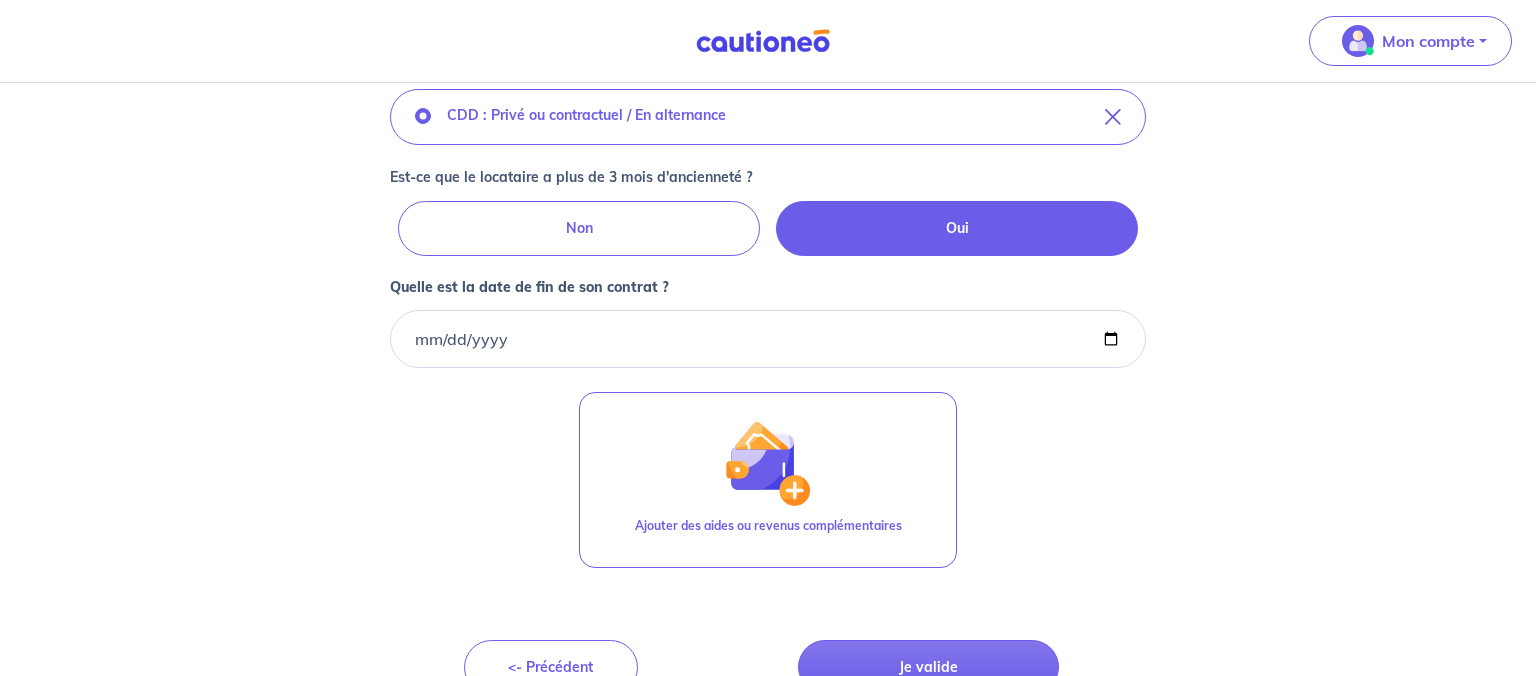 scroll, scrollTop: 686, scrollLeft: 0, axis: vertical 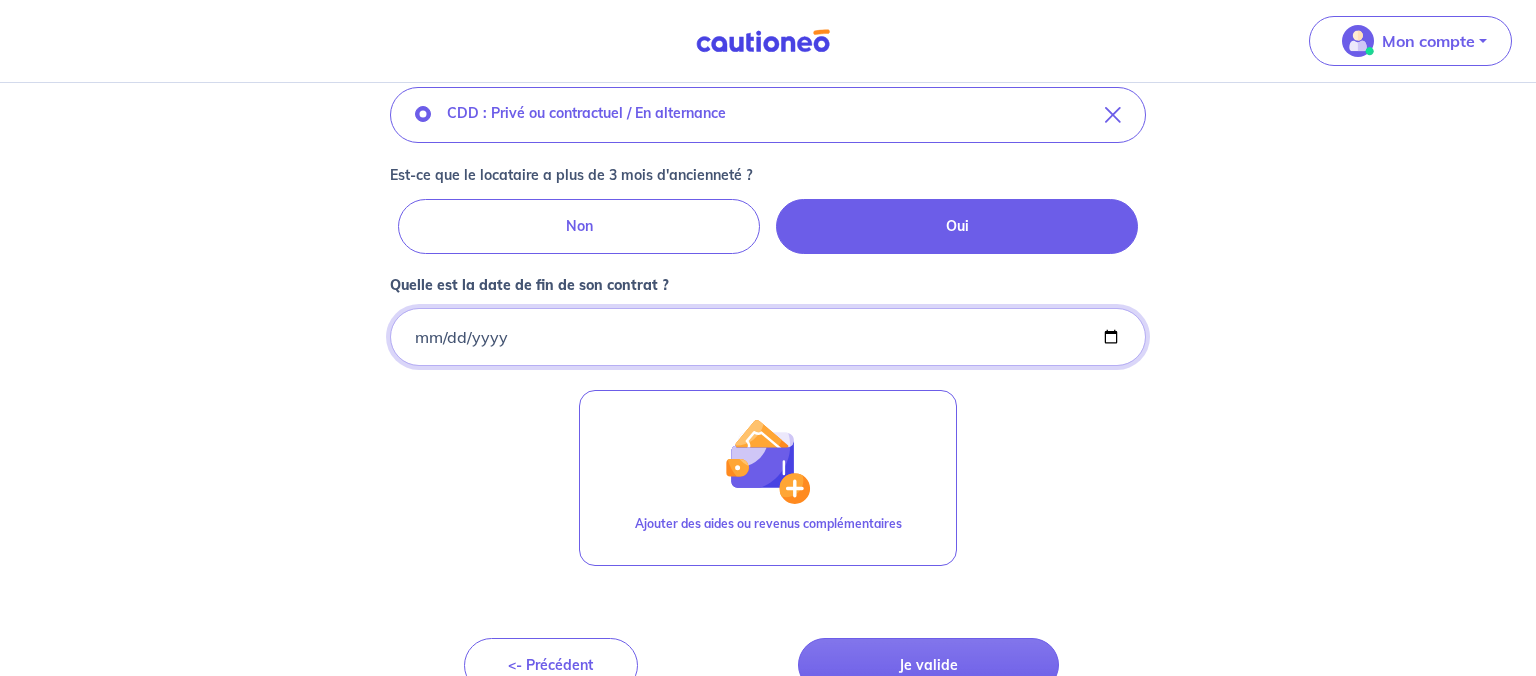 click on "Quelle est la date de fin de son contrat ?" at bounding box center [768, 337] 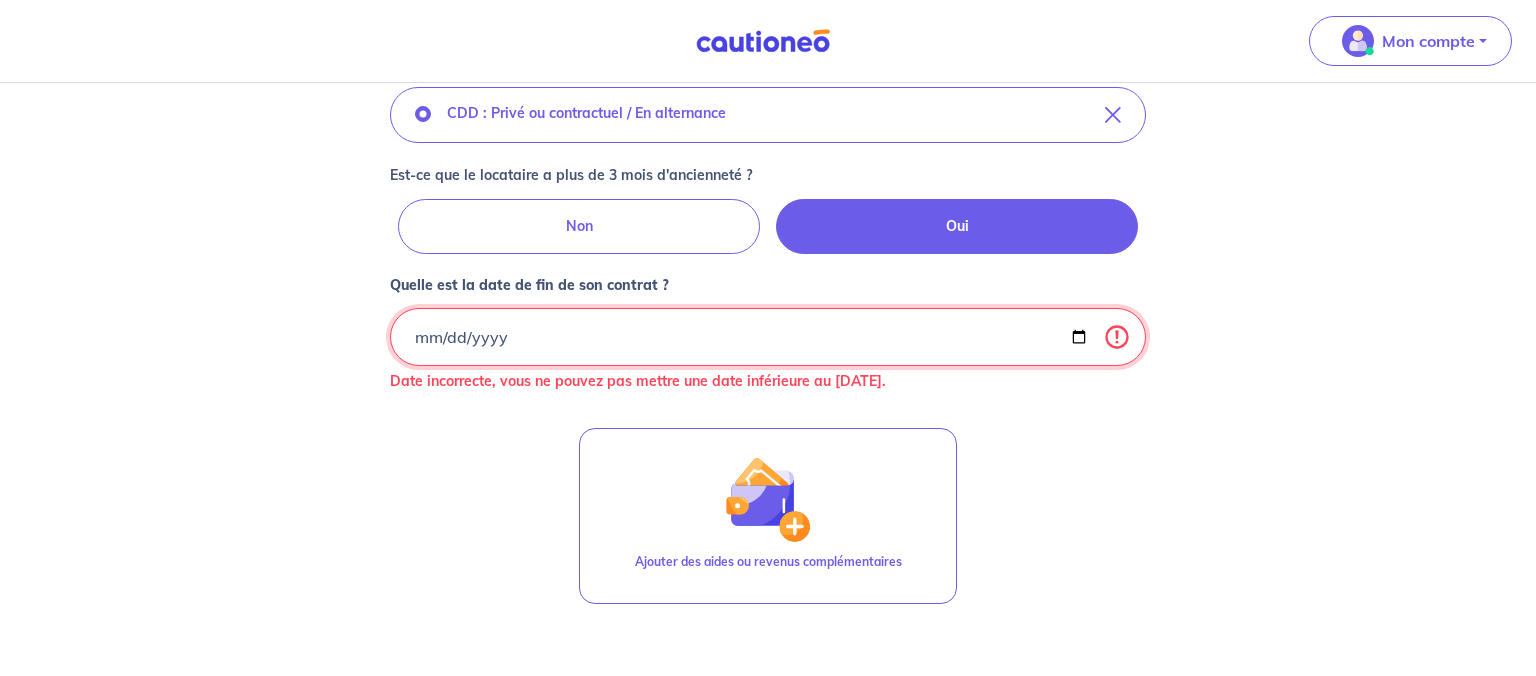 click on "[DATE]" at bounding box center [768, 337] 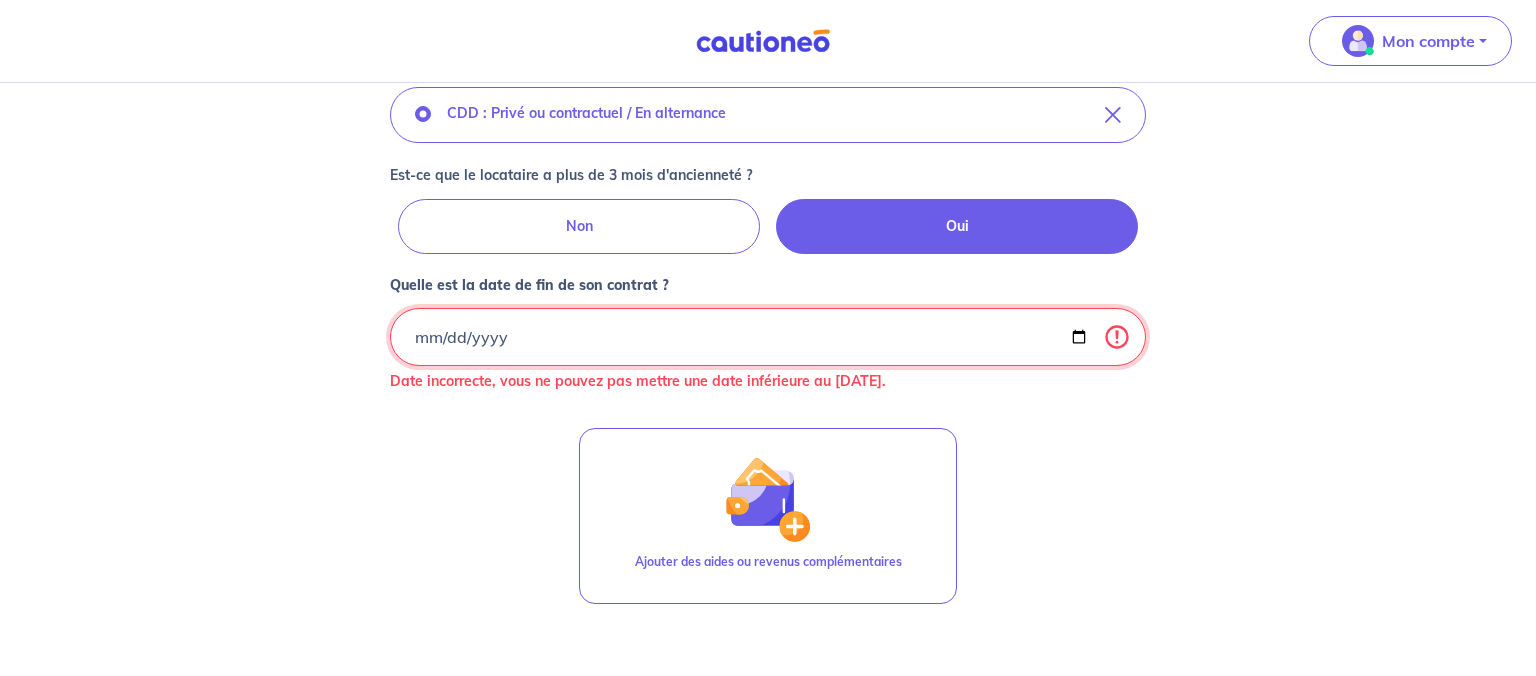 click on "[DATE]" at bounding box center (768, 337) 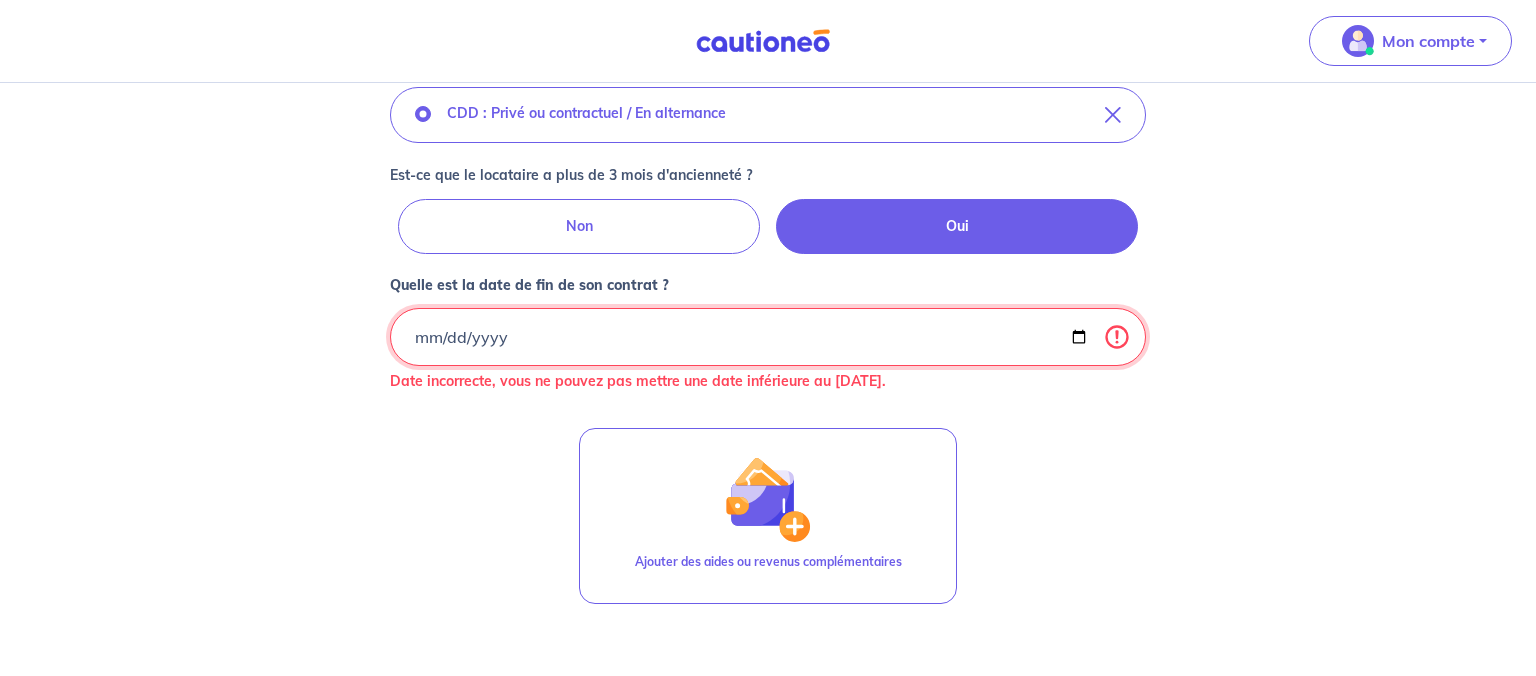 type on "[DATE]" 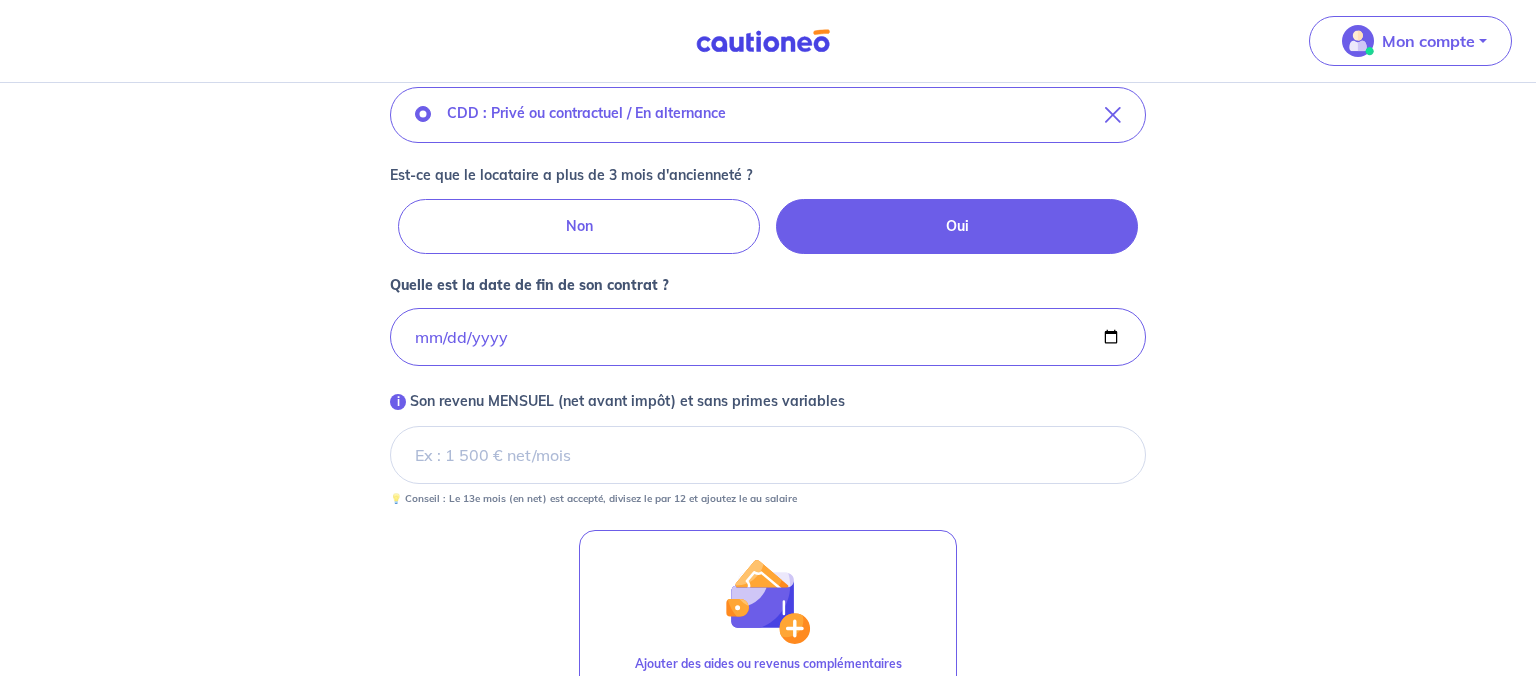 click on "i Son revenu MENSUEL (net avant impôt) et sans primes variables" at bounding box center [768, 455] 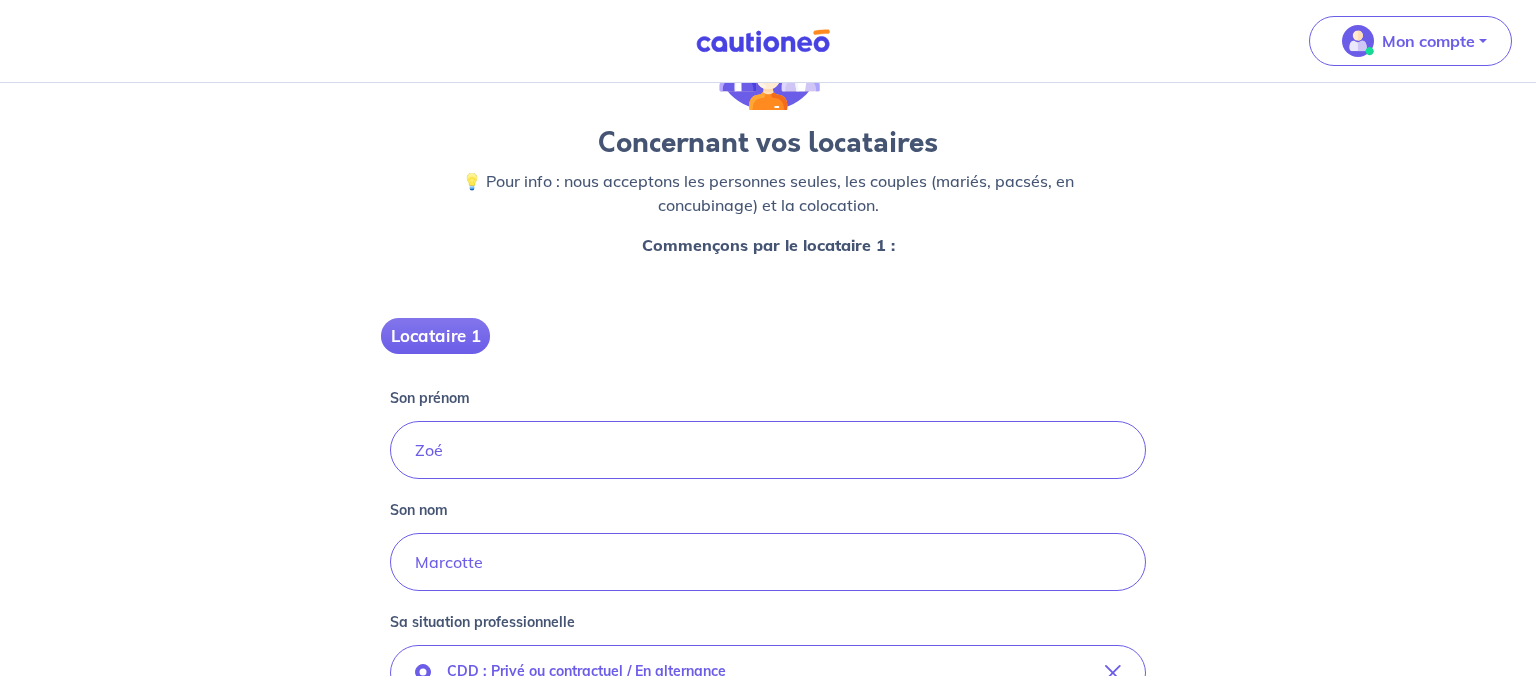 click on "Concernant vos locataires 💡 Pour info : nous acceptons les personnes seules, les couples (mariés, pacsés, en concubinage) et la colocation.
Commençons par le locataire 1 : Locataire 1 Son prénom [PERSON_NAME] Son nom [PERSON_NAME] situation professionnelle CDD : [PERSON_NAME] ou contractuel / En alternance Est-ce que le locataire a plus de 3 mois d'ancienneté ? Non Oui Quelle est la date de fin de son contrat ? [DATE] i Son revenu MENSUEL (net avant impôt) et sans primes variables 1586.52 💡 Conseil : Le 13e mois (en net) est accepté, divisez le par 12 et ajoutez le au salaire Ajouter des aides ou revenus complémentaires <- Précédent Je valide Besoin d’aide pour compléter votre demande : Contactez-nous X" at bounding box center [768, 685] 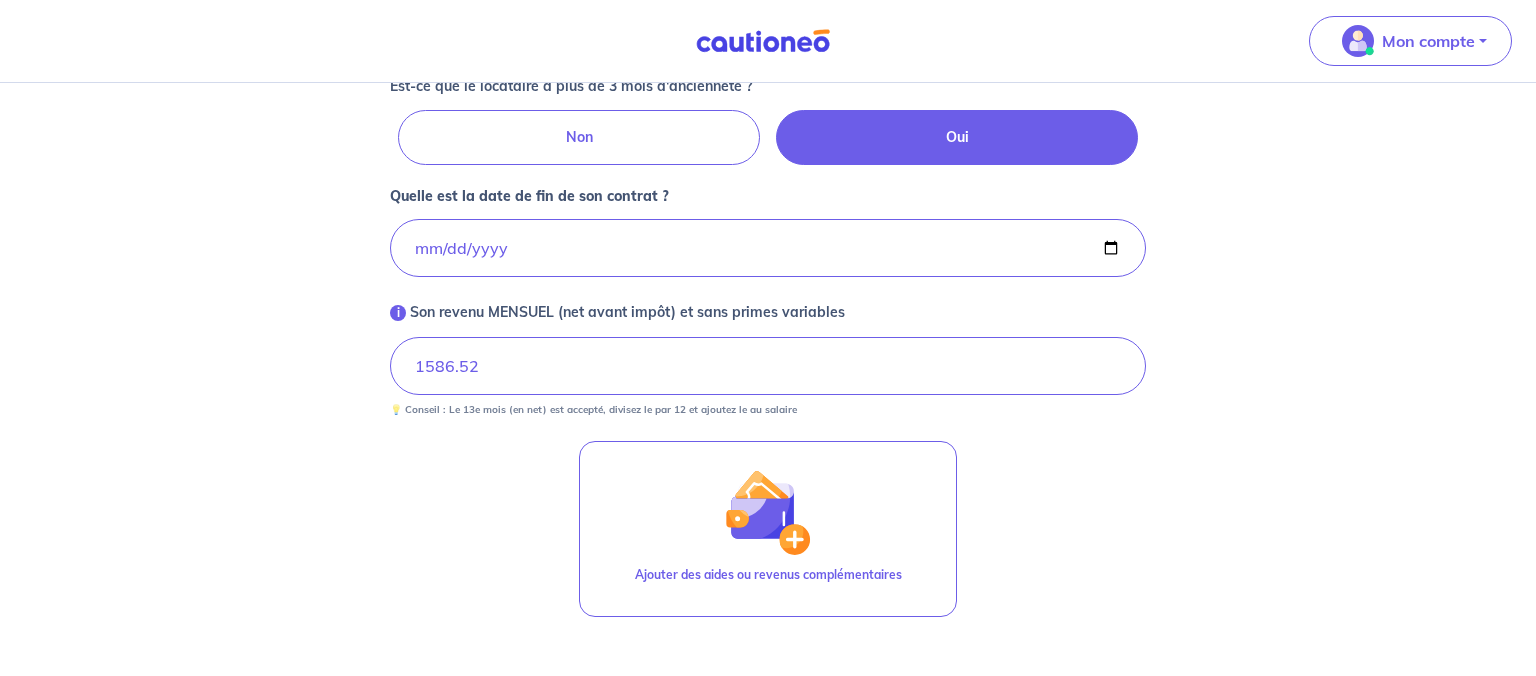 scroll, scrollTop: 860, scrollLeft: 0, axis: vertical 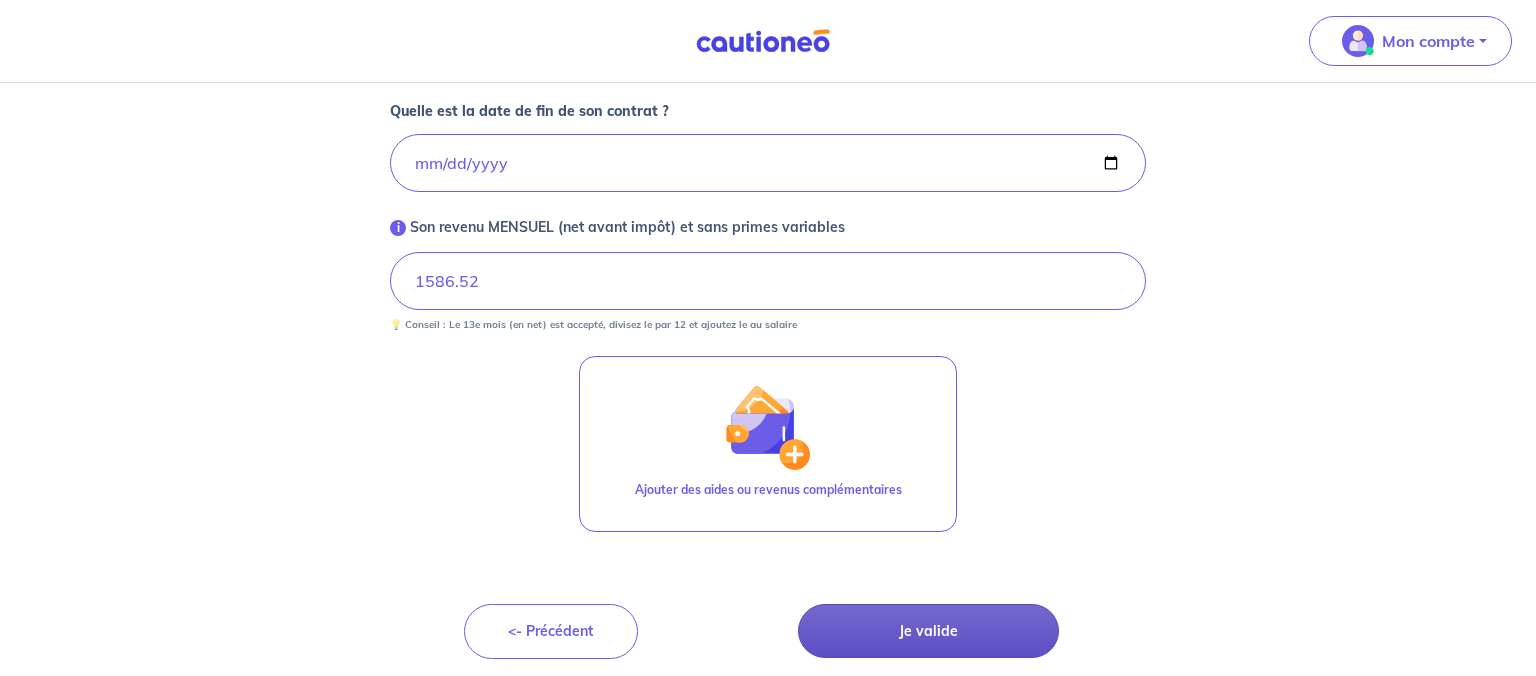 click on "Je valide" at bounding box center [928, 631] 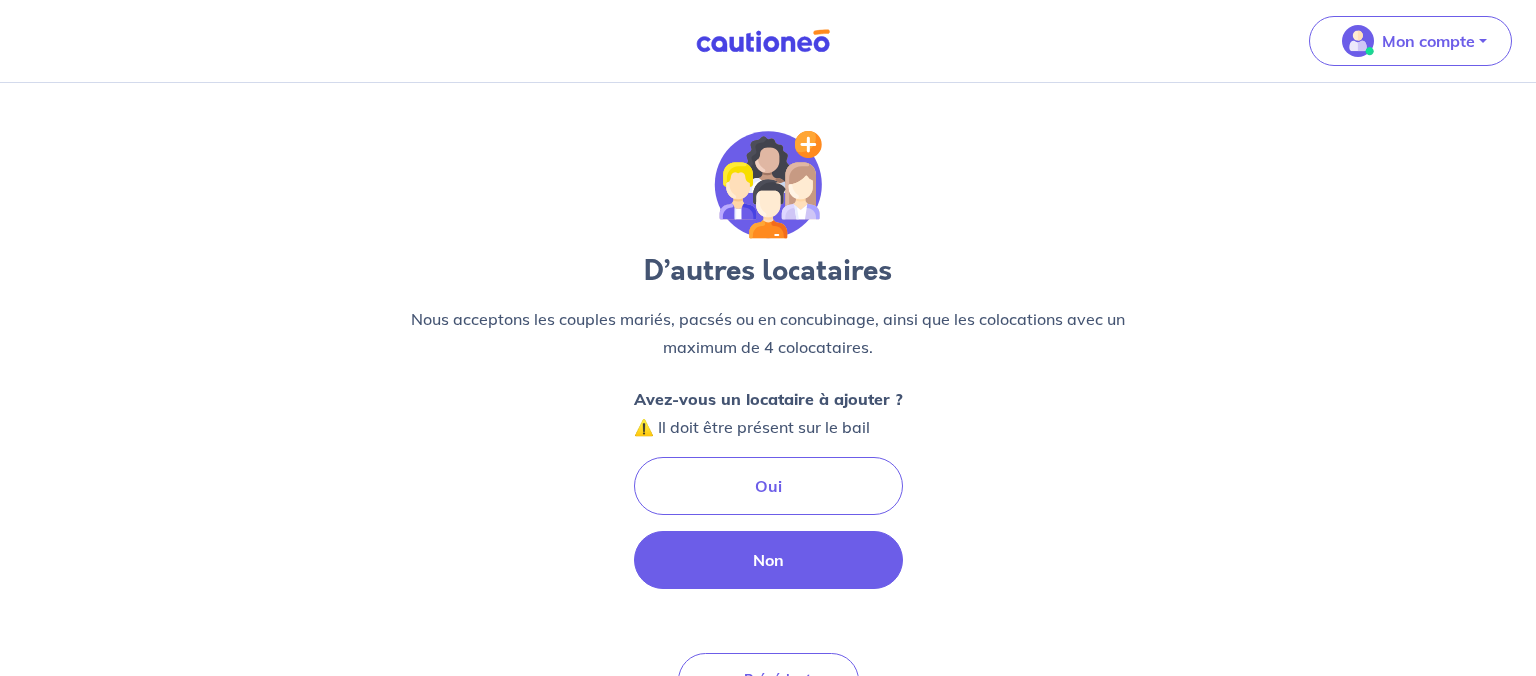 click on "Non" at bounding box center (768, 560) 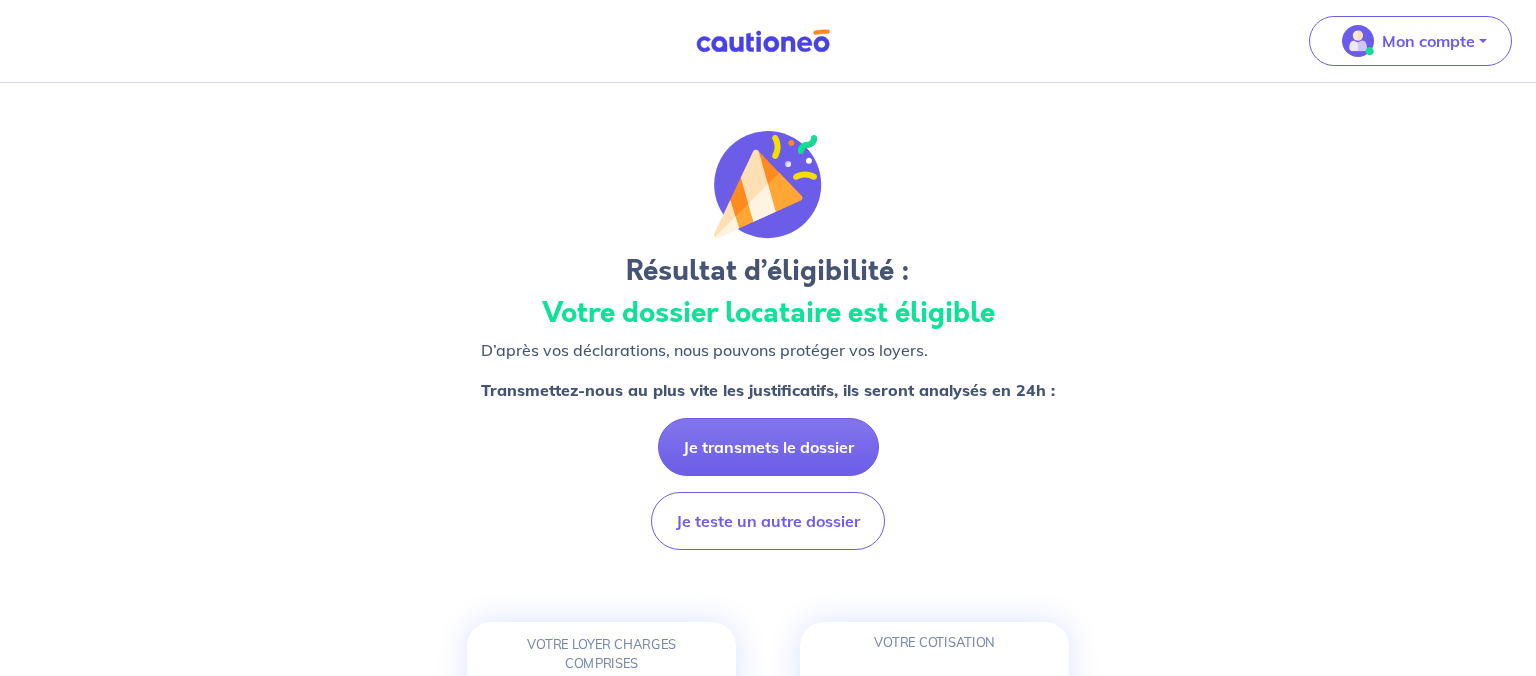 scroll, scrollTop: 64, scrollLeft: 0, axis: vertical 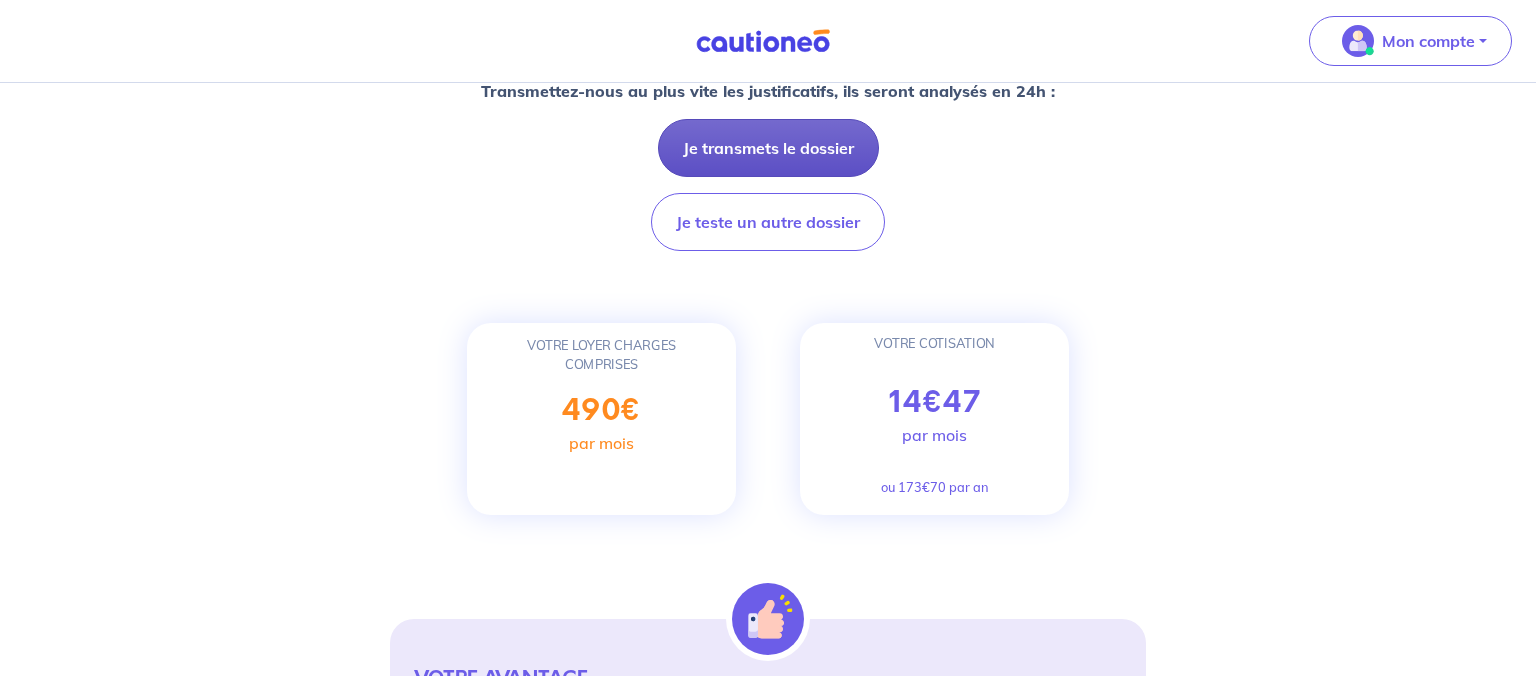 click on "Je transmets le dossier" at bounding box center [768, 148] 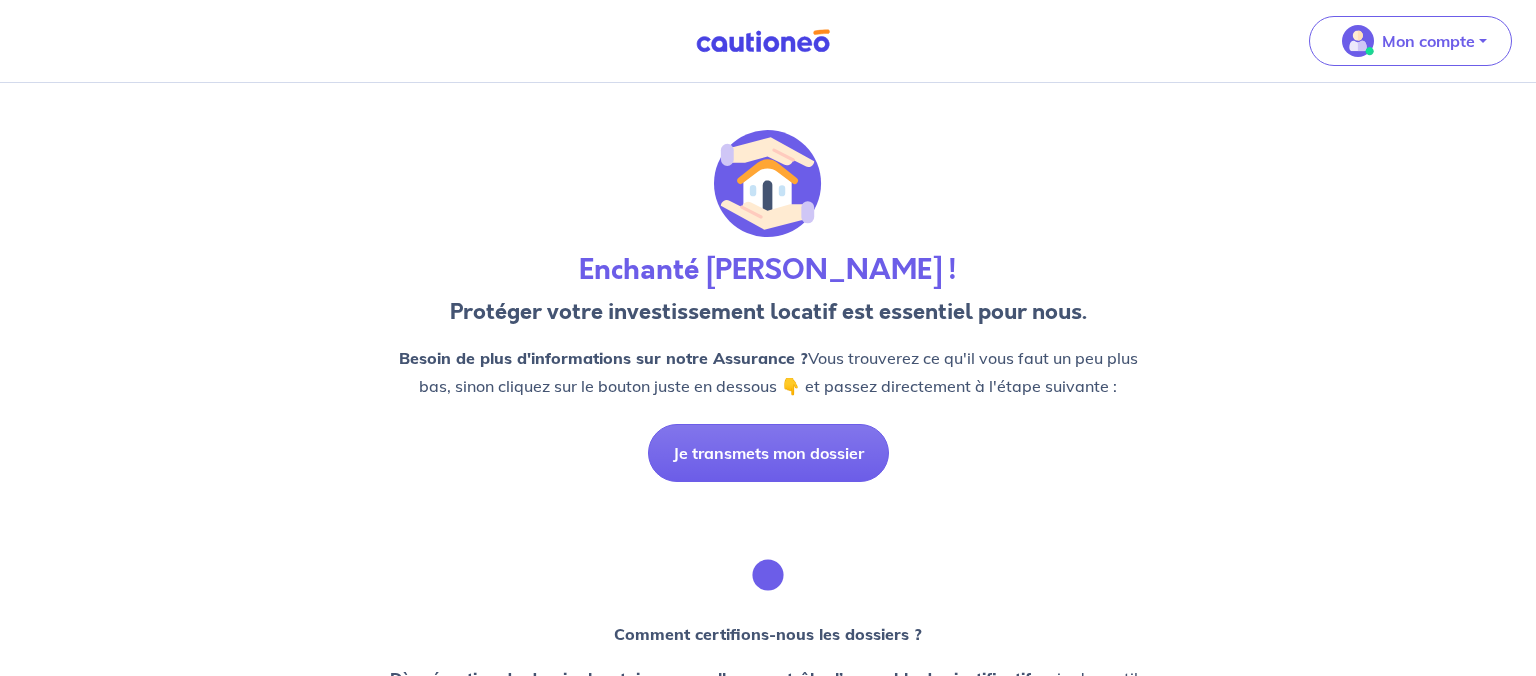 scroll, scrollTop: 0, scrollLeft: 0, axis: both 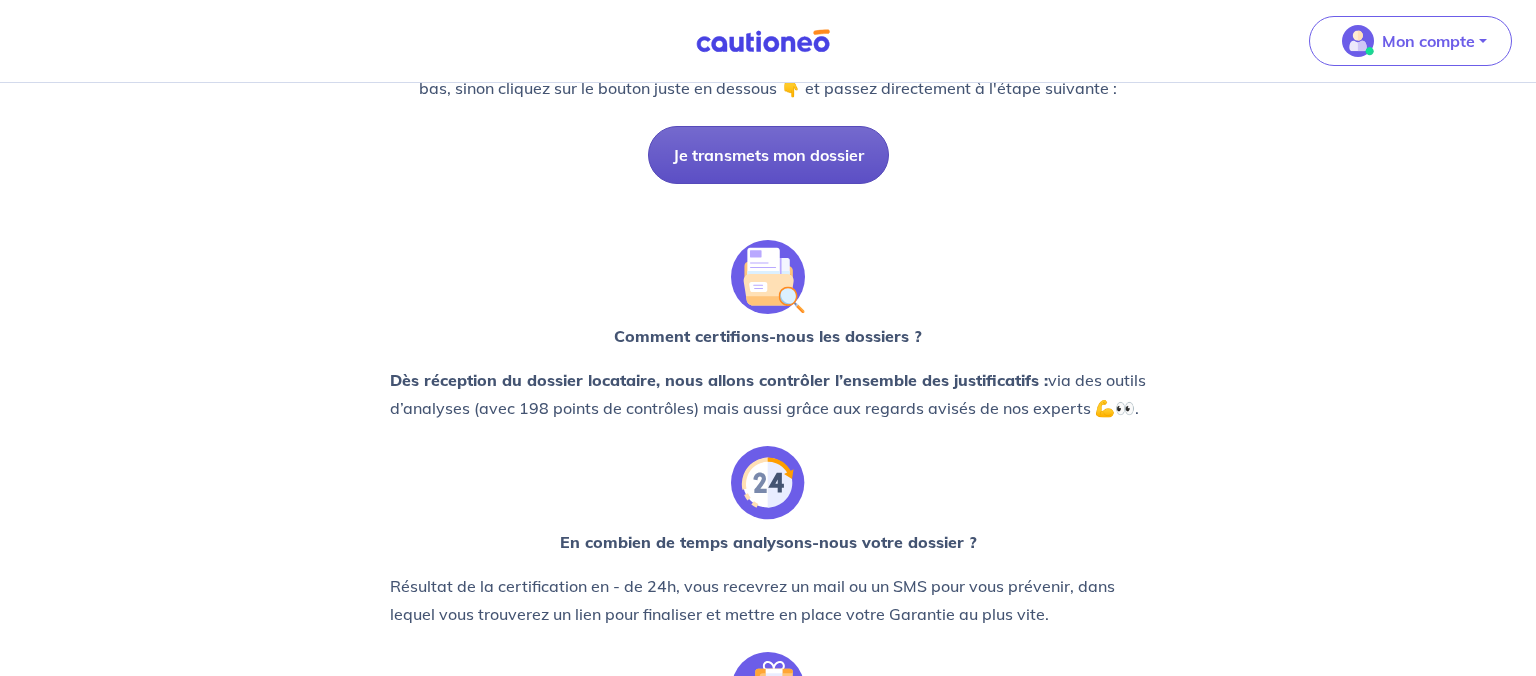 click on "Je transmets mon dossier" at bounding box center (768, 155) 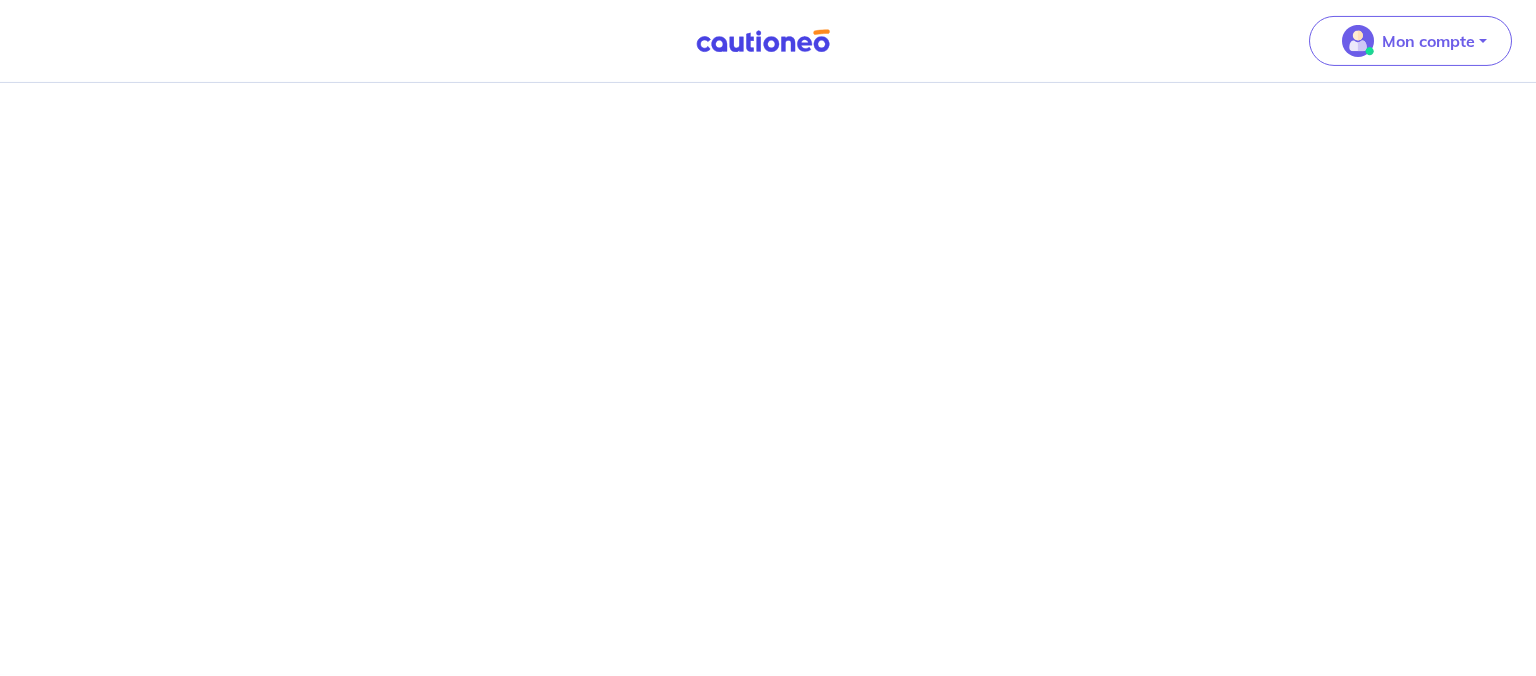 scroll, scrollTop: 0, scrollLeft: 0, axis: both 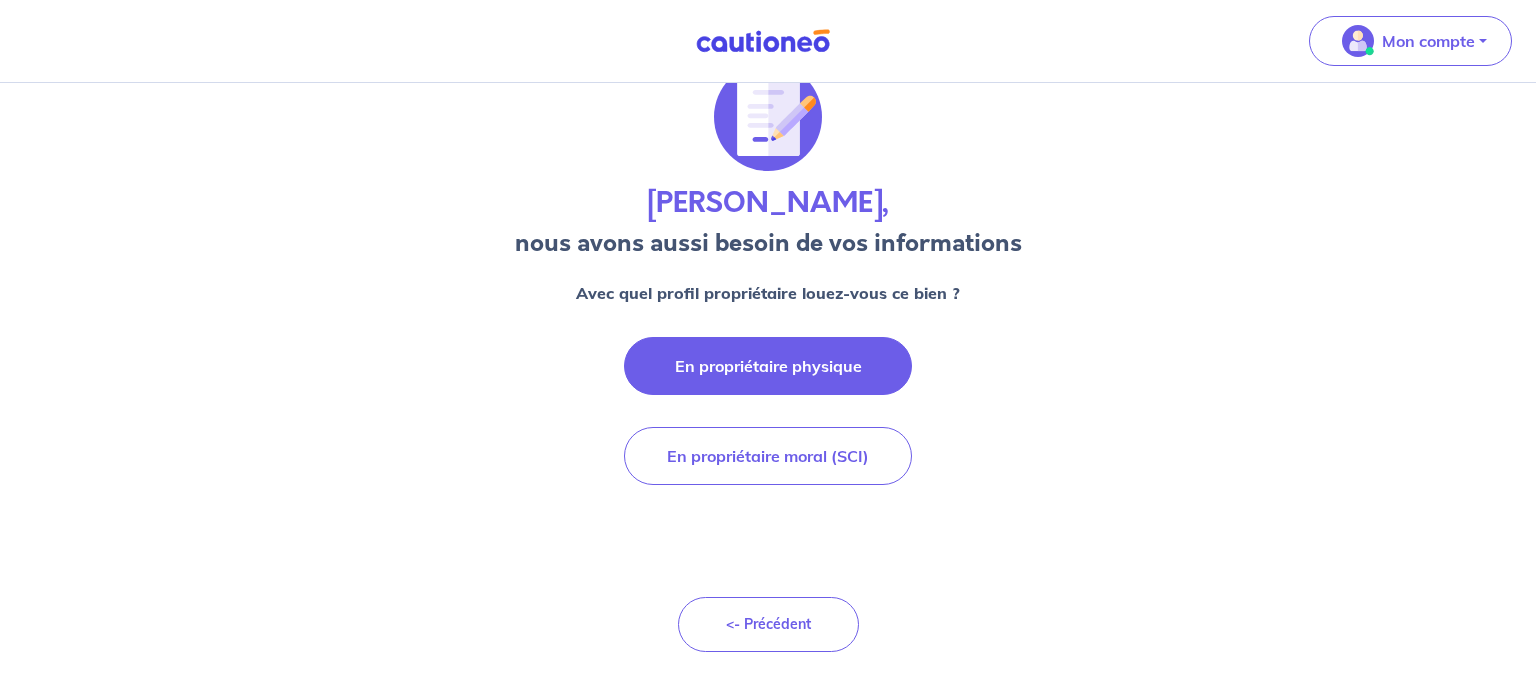 click on "En propriétaire physique" at bounding box center (768, 366) 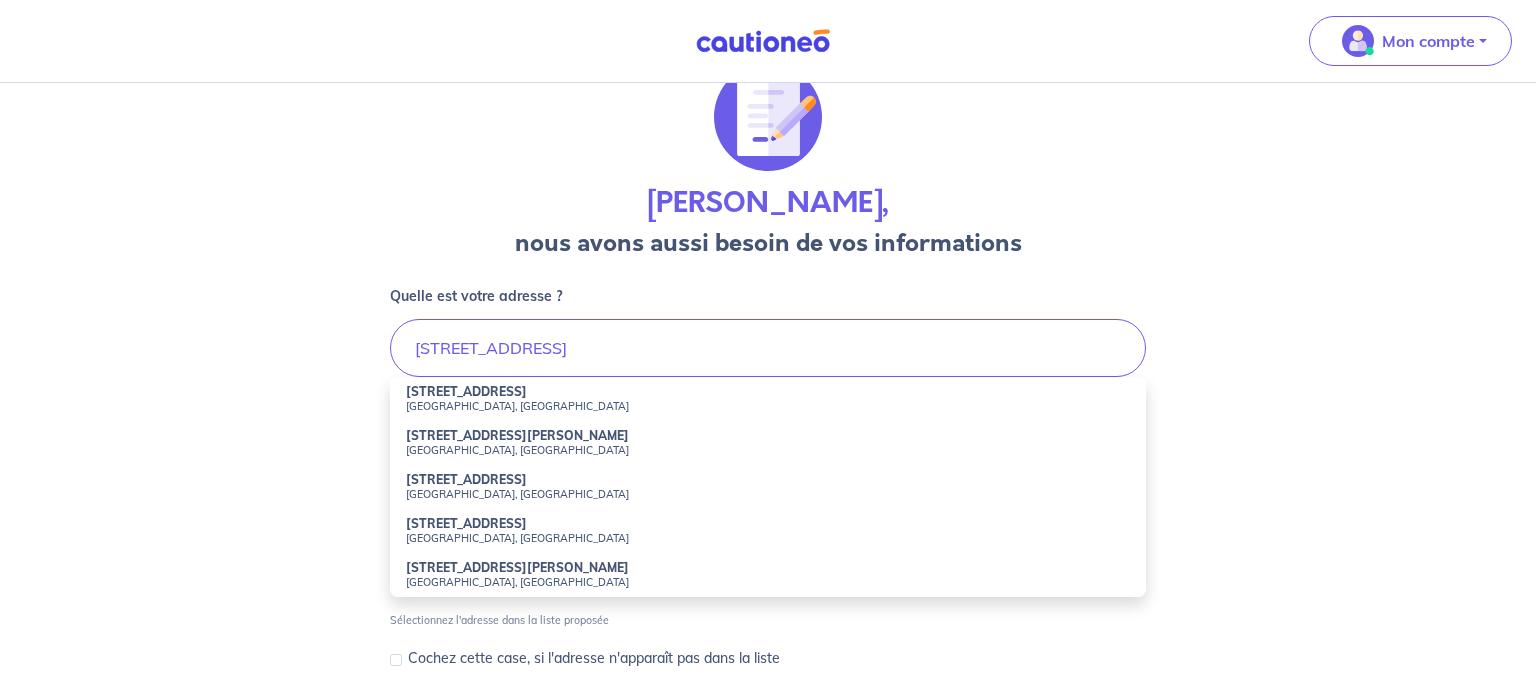 click on "[STREET_ADDRESS]" at bounding box center [466, 479] 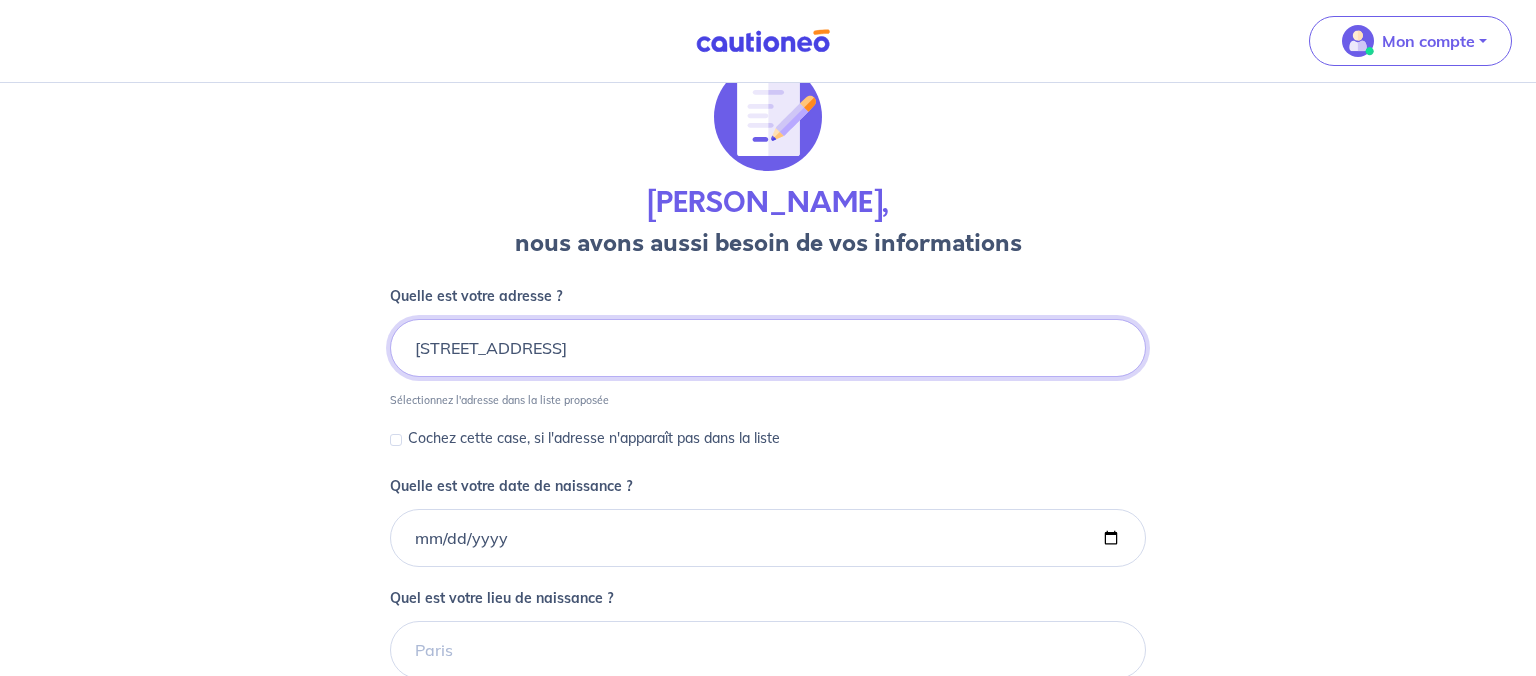 drag, startPoint x: 723, startPoint y: 354, endPoint x: 368, endPoint y: 334, distance: 355.56293 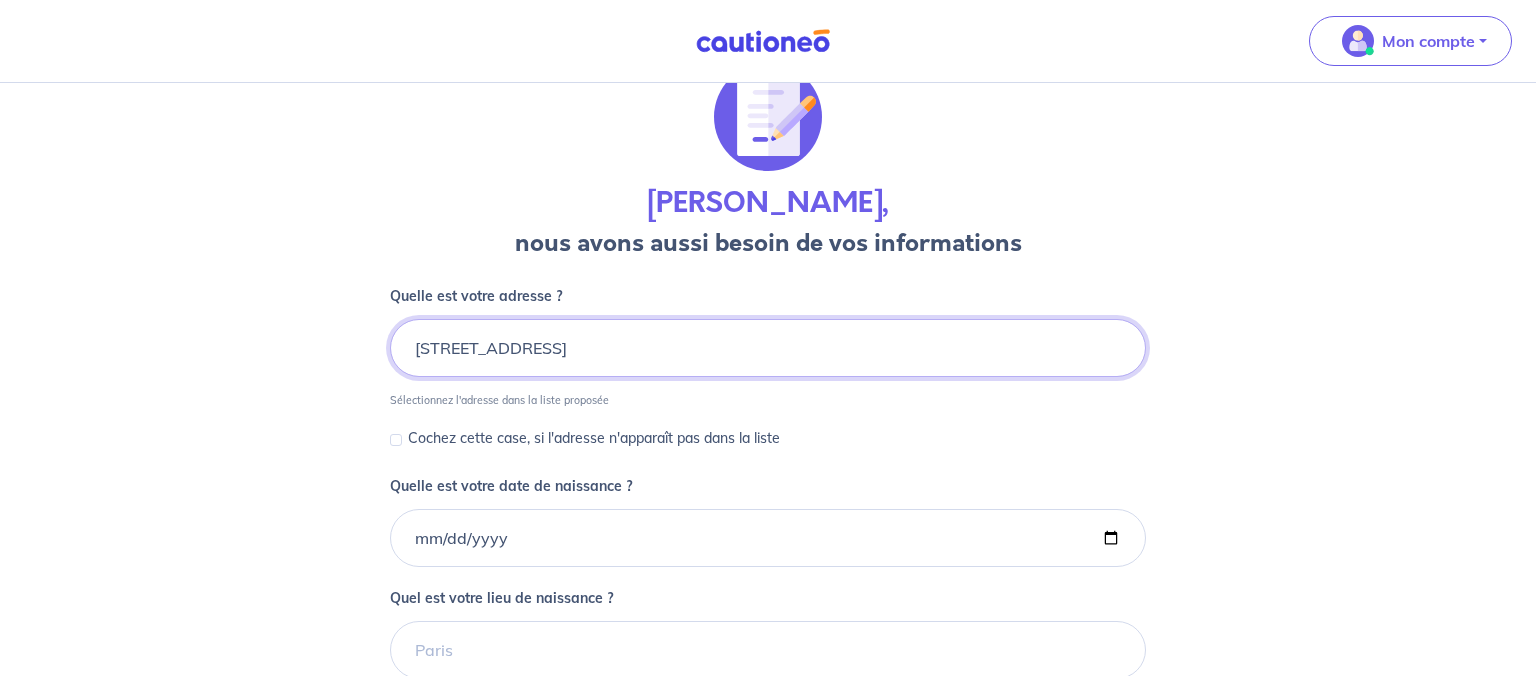 click on "[STREET_ADDRESS]" at bounding box center (768, 348) 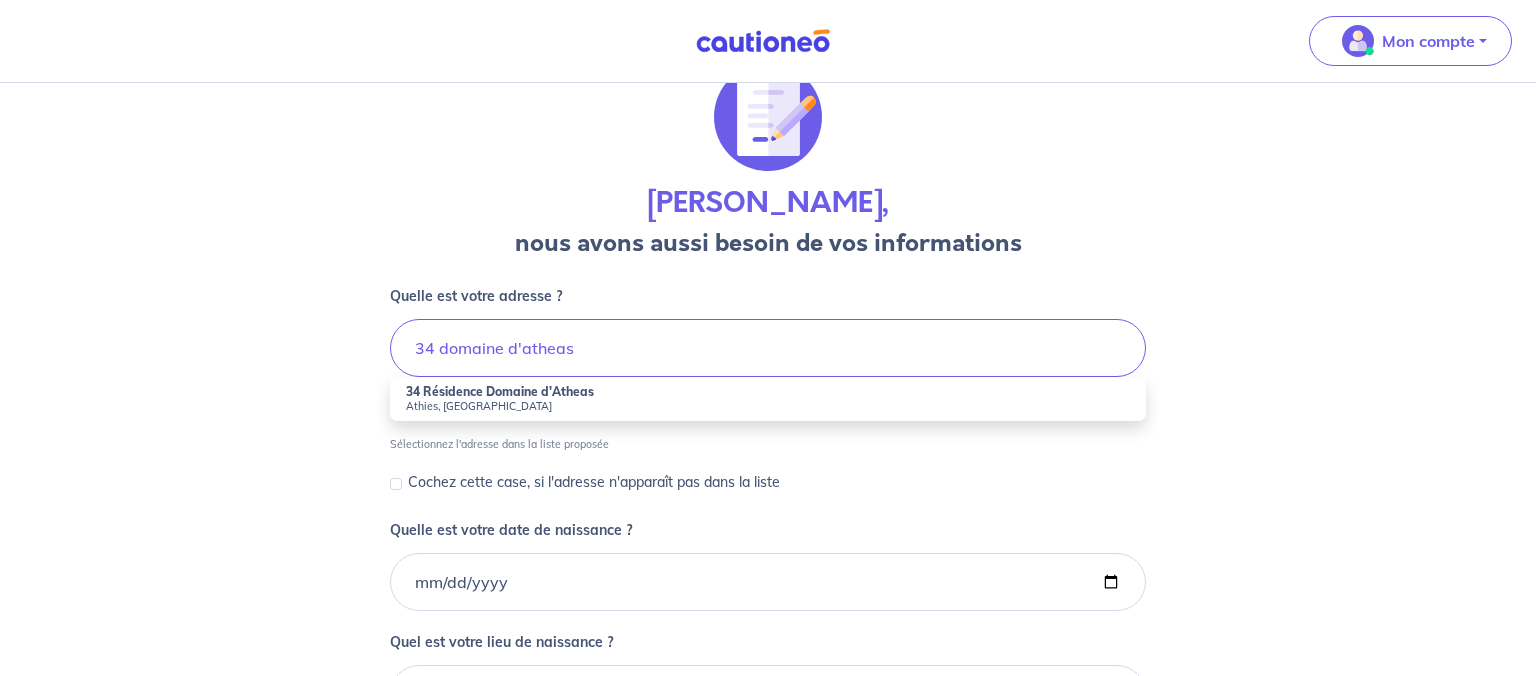 click on "Athies, [GEOGRAPHIC_DATA]" at bounding box center (768, 406) 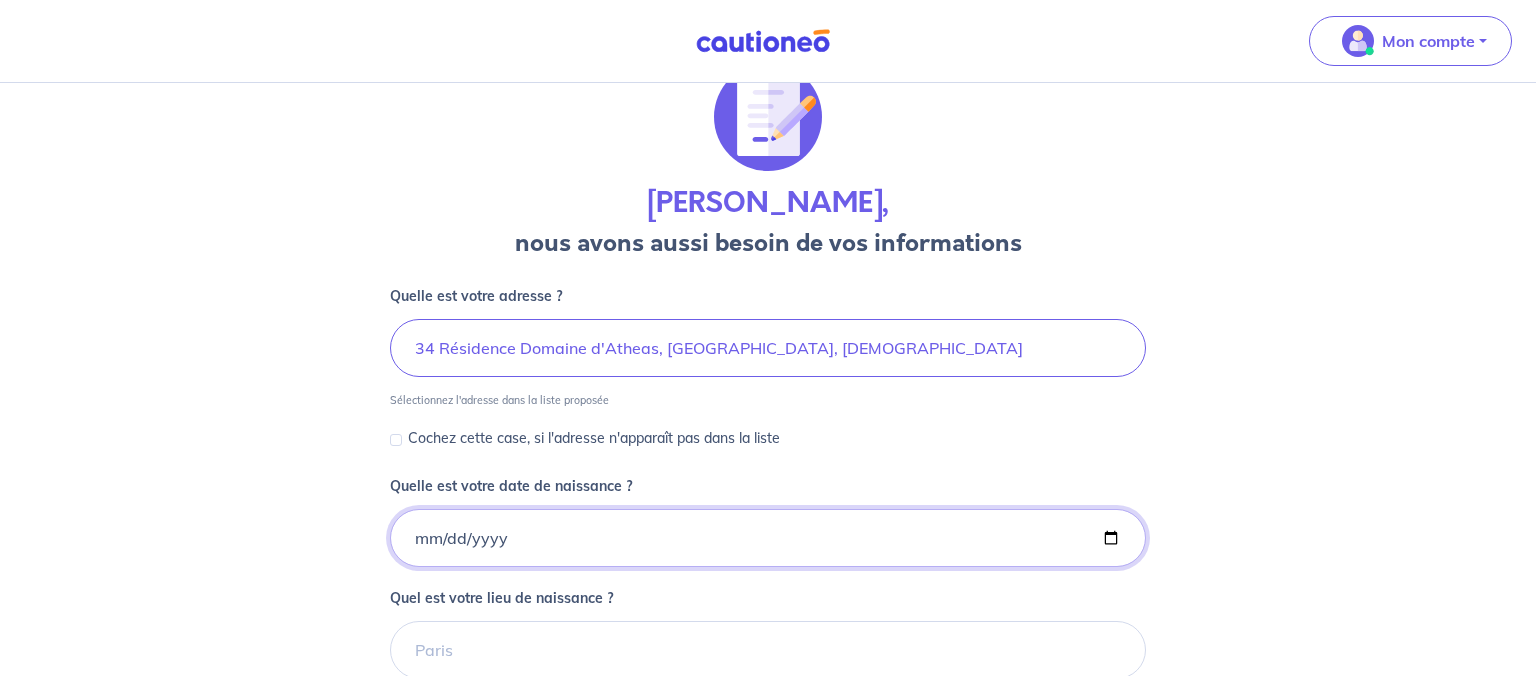 click on "Quelle est votre date de naissance ?" at bounding box center [768, 538] 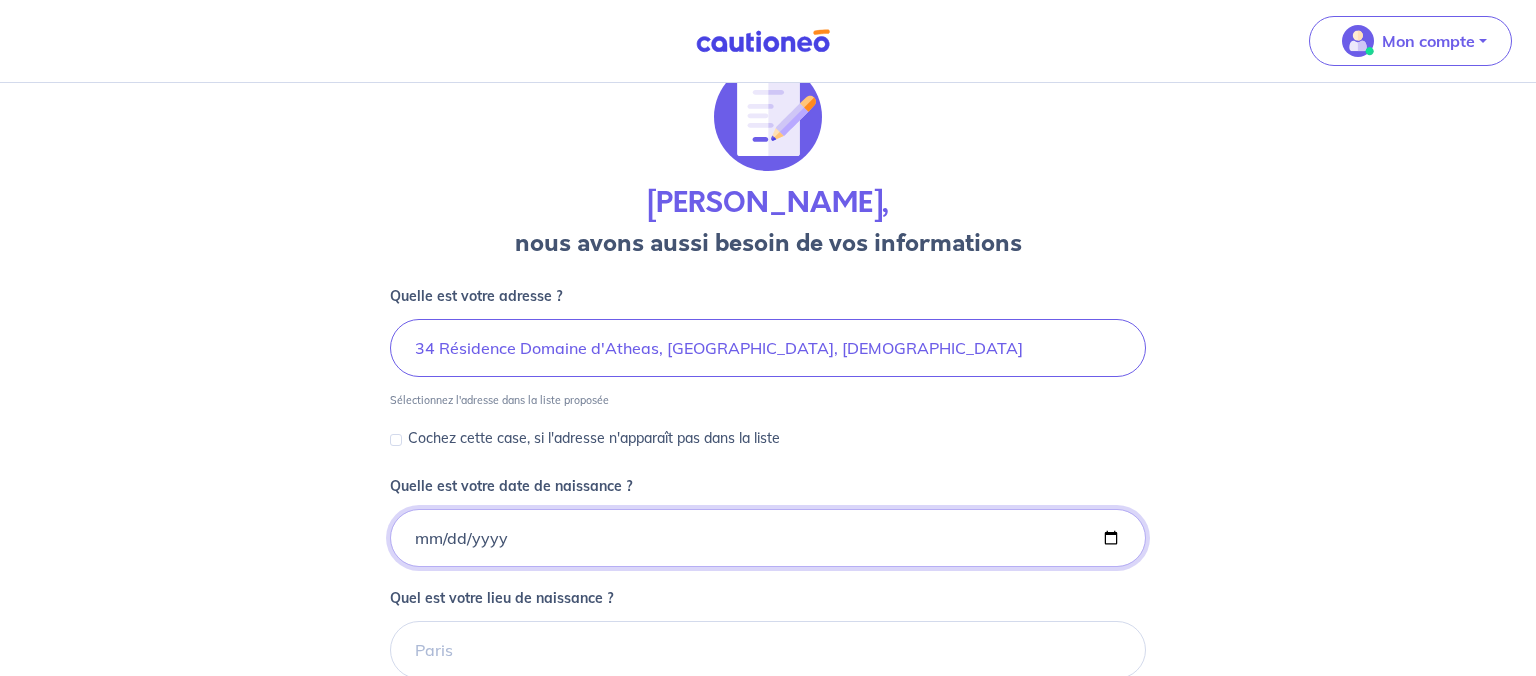 type on "[DATE]" 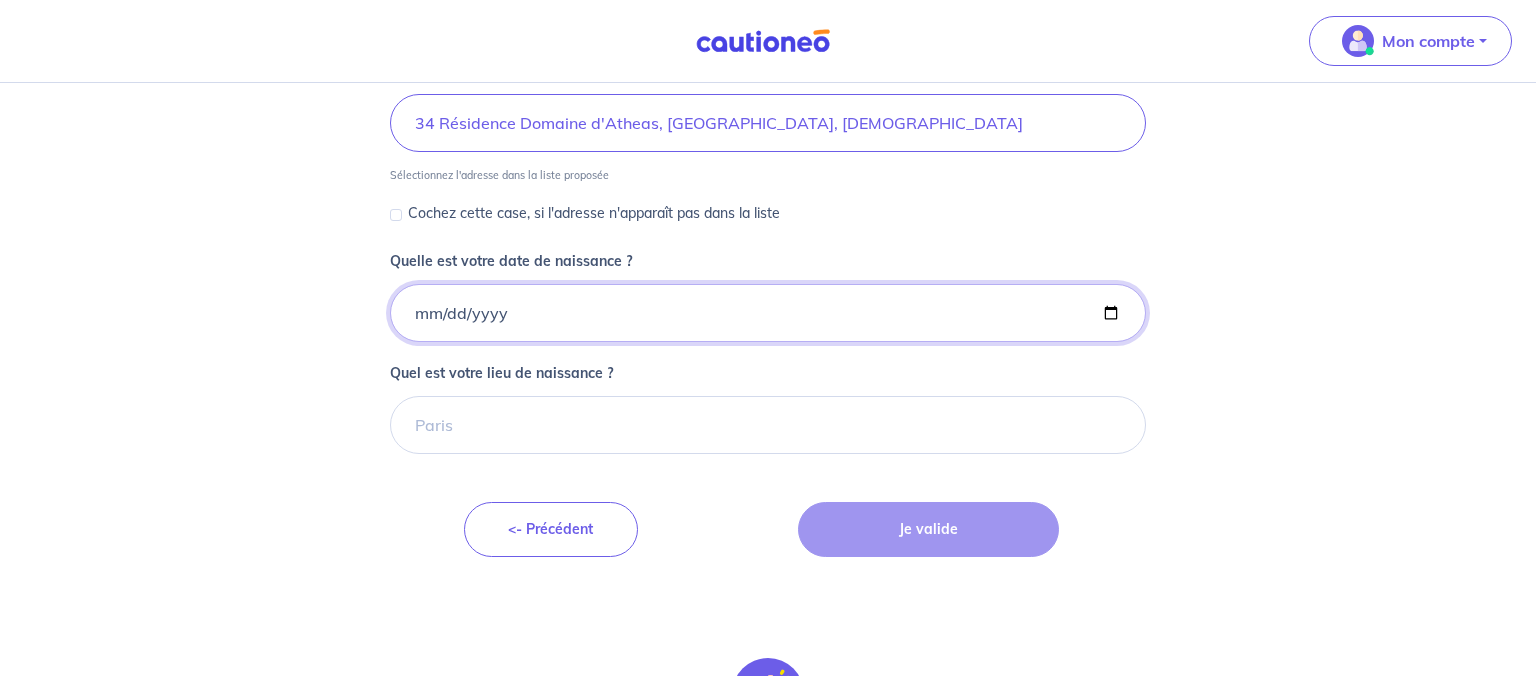 scroll, scrollTop: 304, scrollLeft: 0, axis: vertical 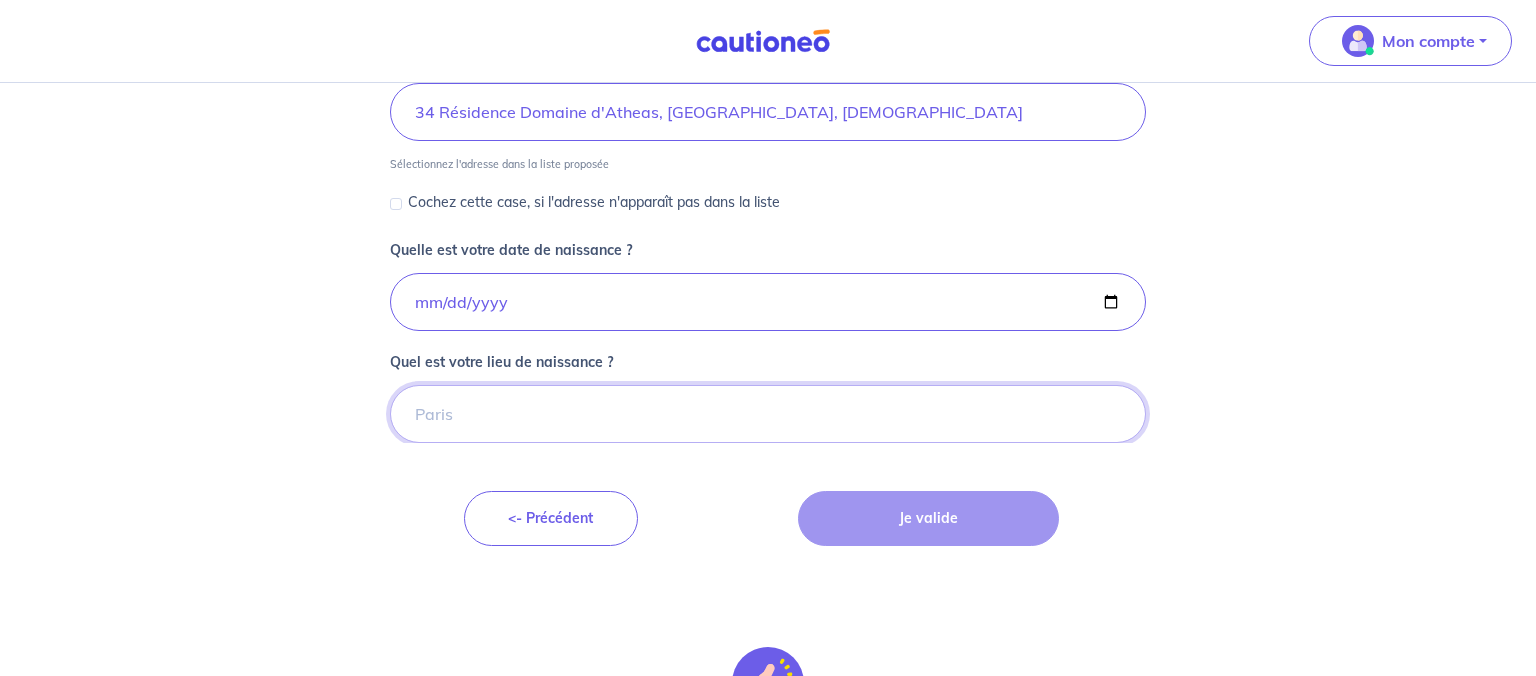 click on "Quel est votre lieu de naissance ?" at bounding box center [768, 414] 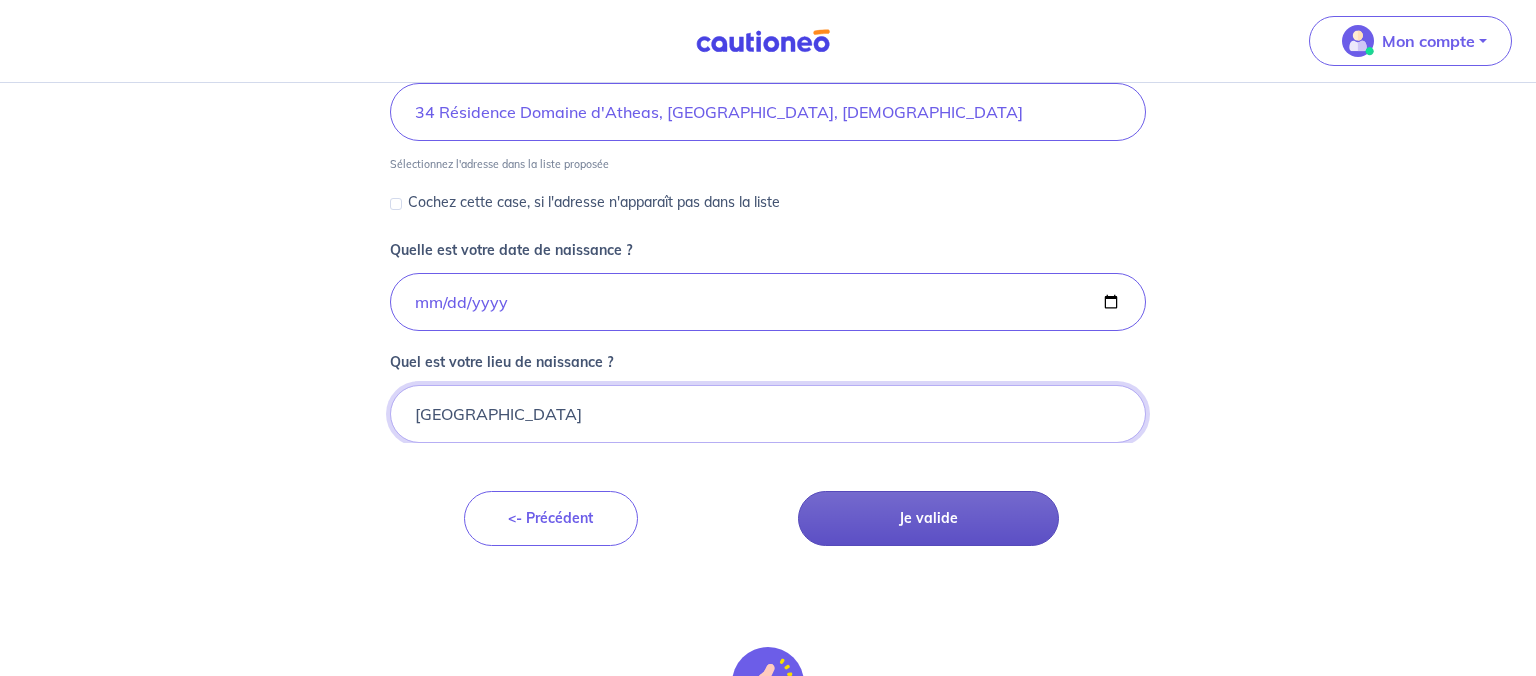 type on "[GEOGRAPHIC_DATA]" 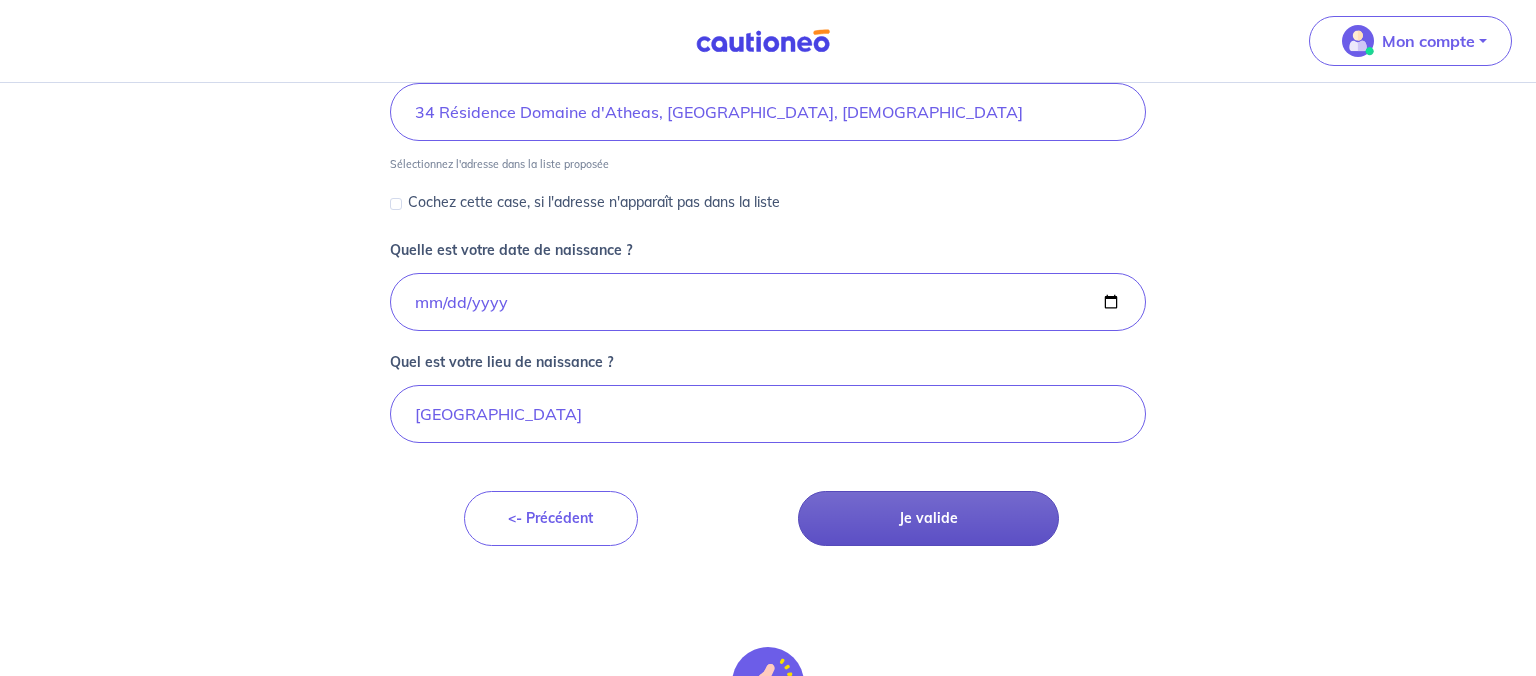 click on "Je valide" at bounding box center (928, 518) 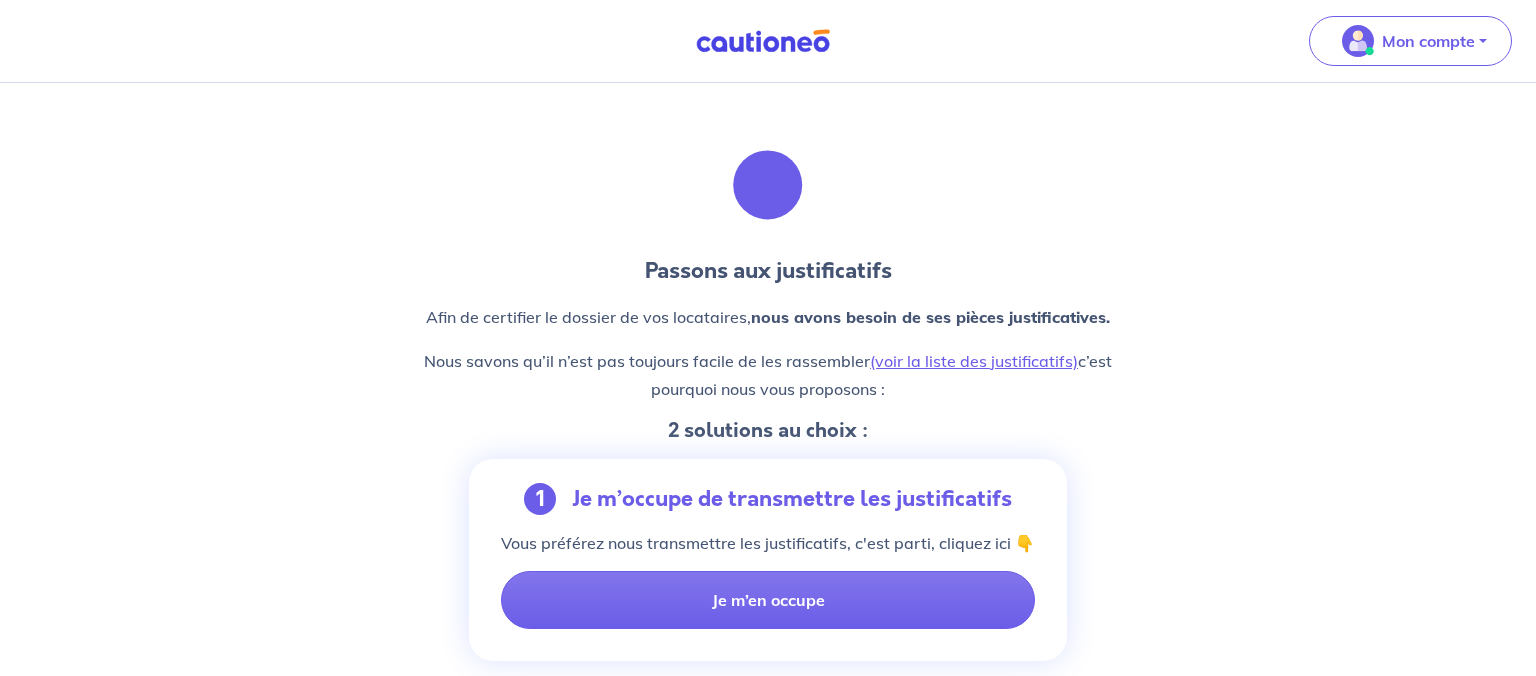 scroll, scrollTop: 0, scrollLeft: 0, axis: both 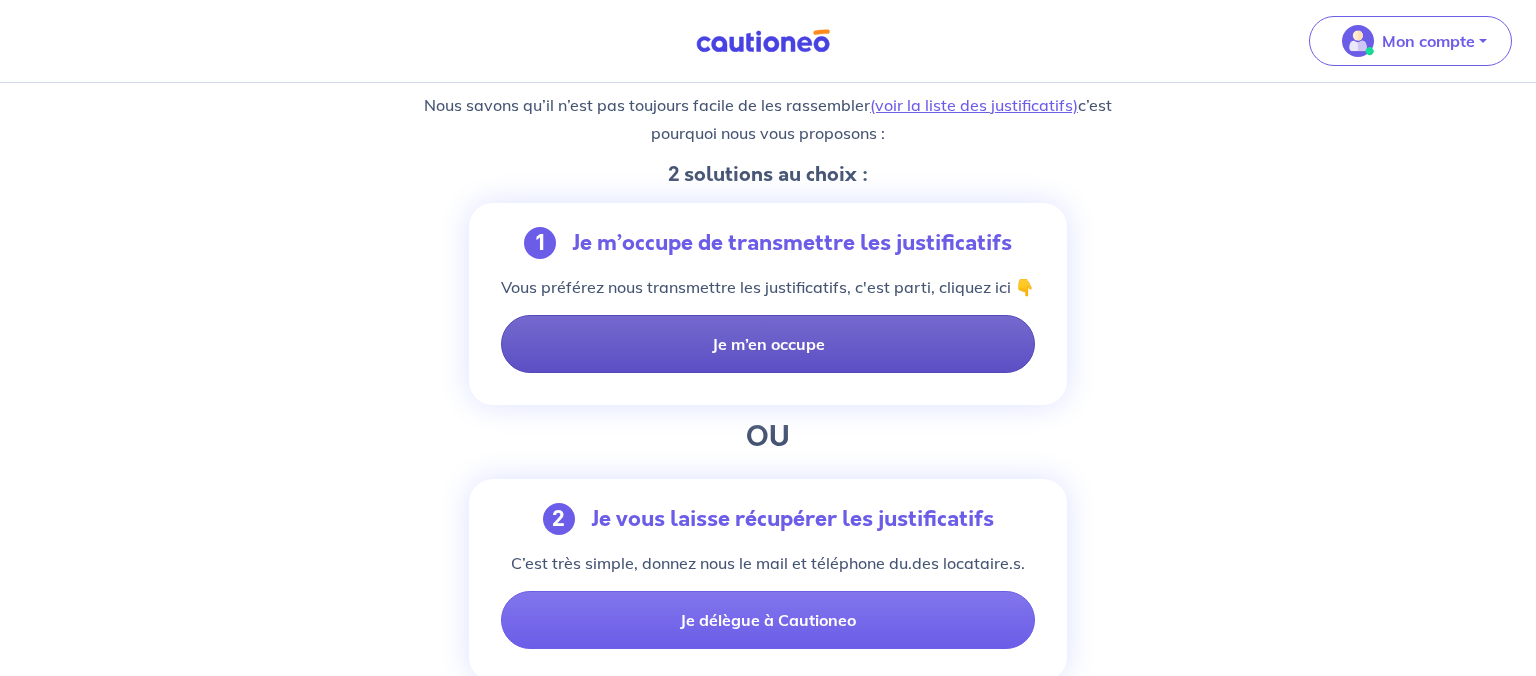 click on "Je m’en occupe" at bounding box center (768, 344) 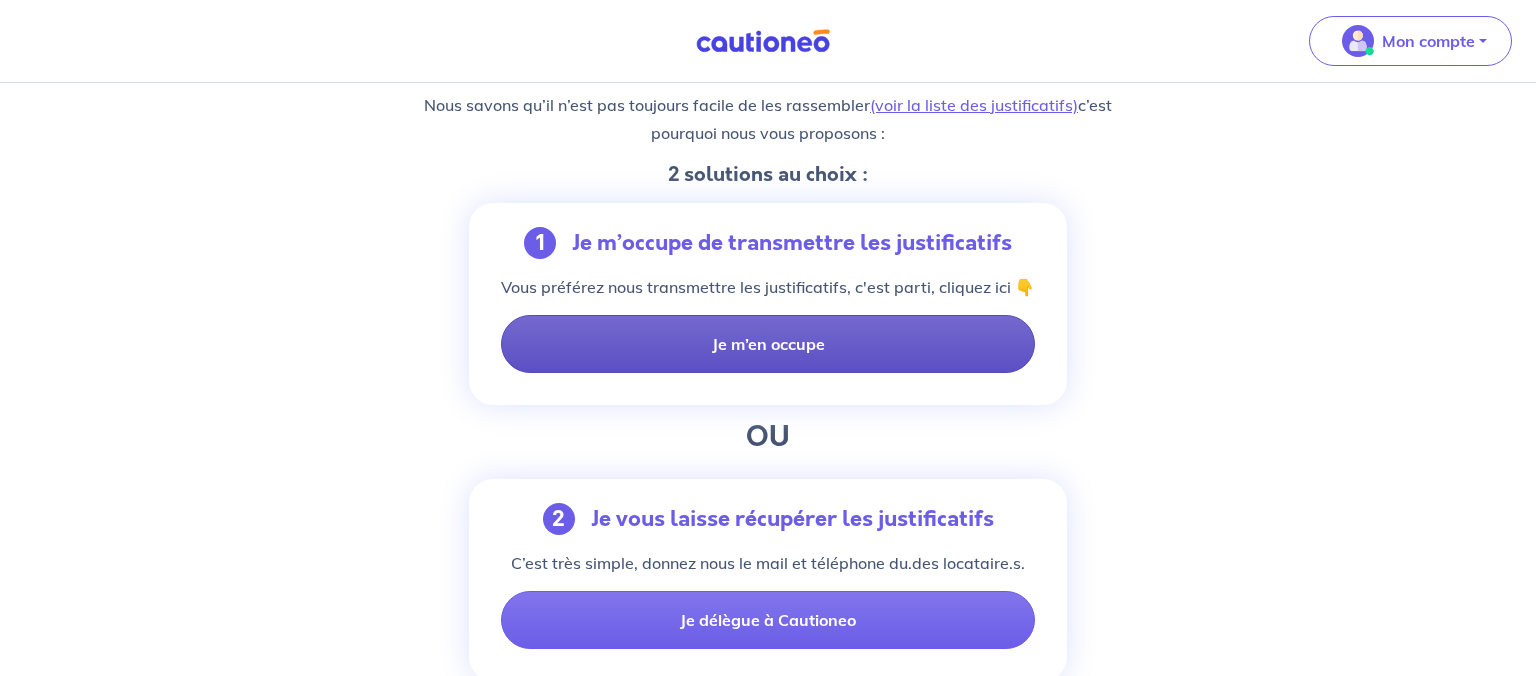 scroll, scrollTop: 0, scrollLeft: 0, axis: both 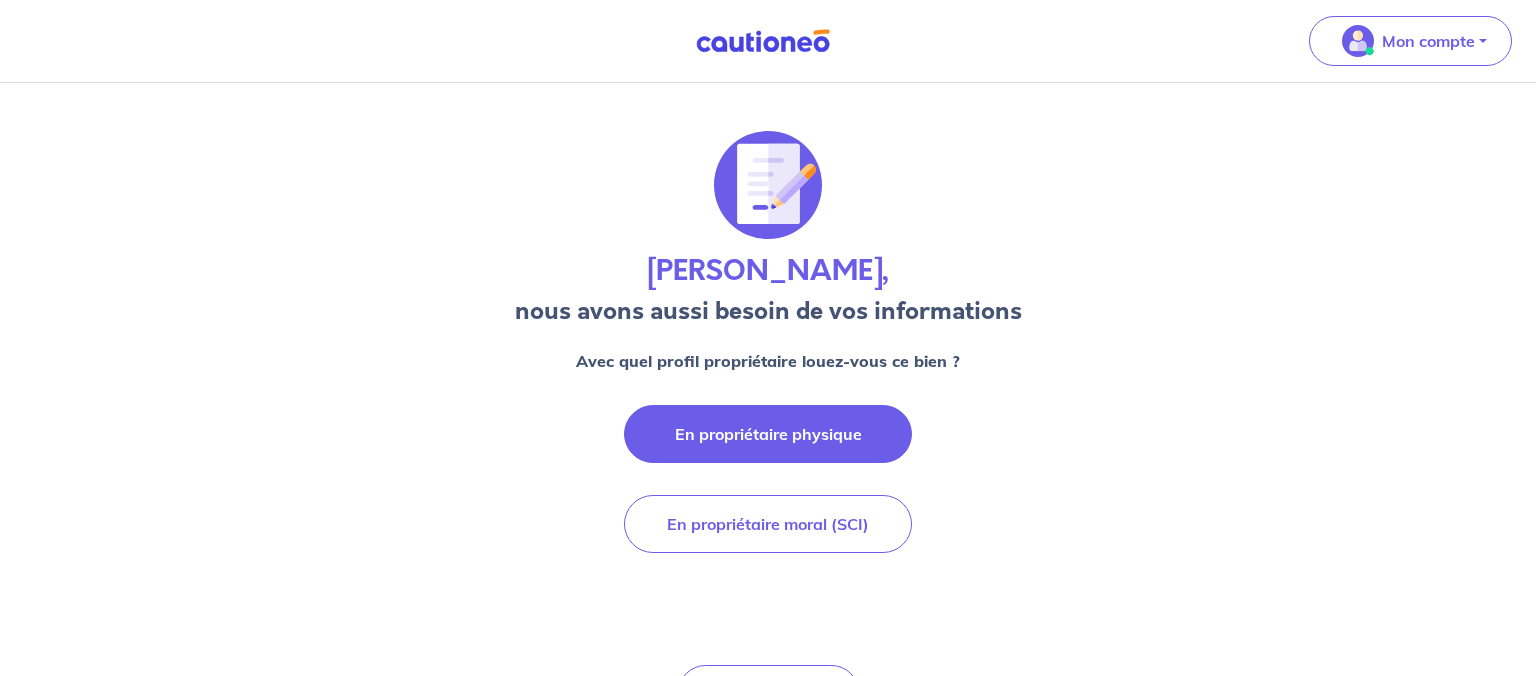 click on "En propriétaire physique" at bounding box center (768, 434) 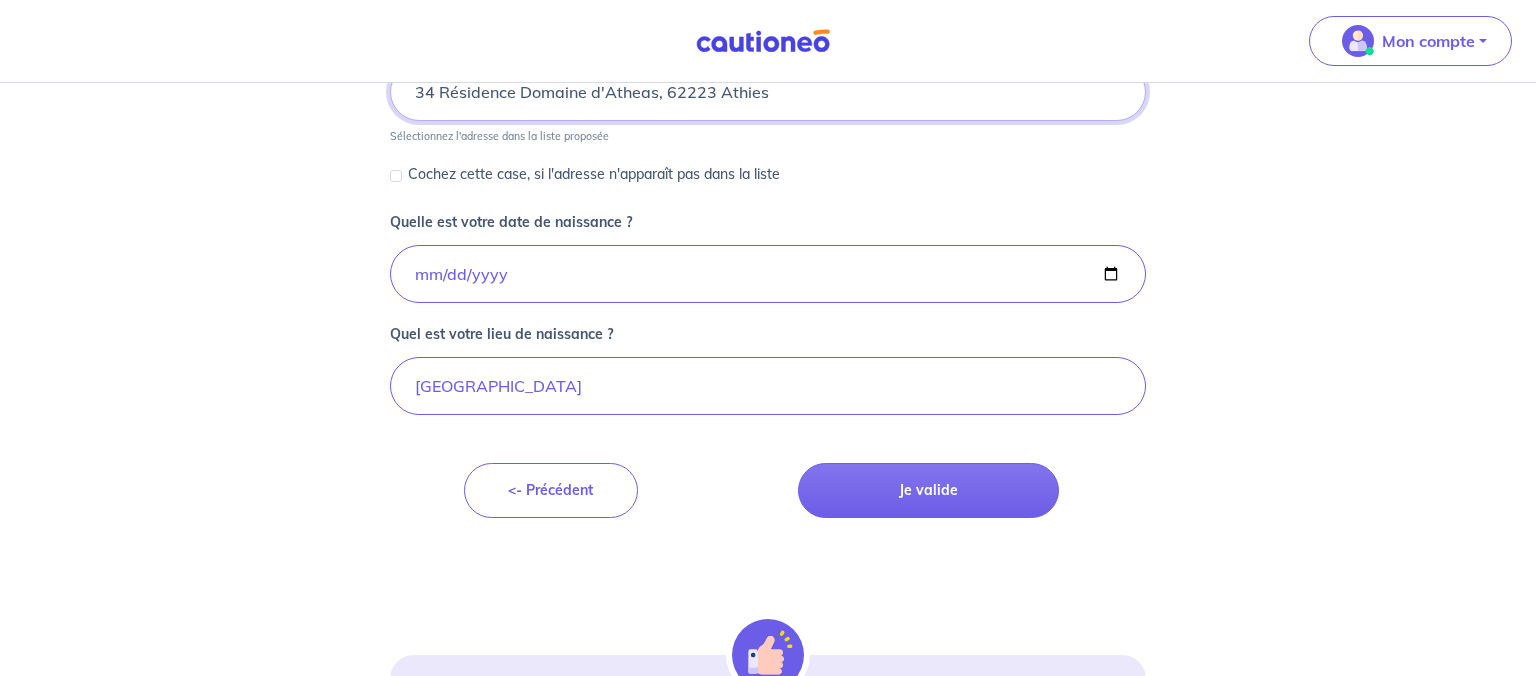 scroll, scrollTop: 560, scrollLeft: 0, axis: vertical 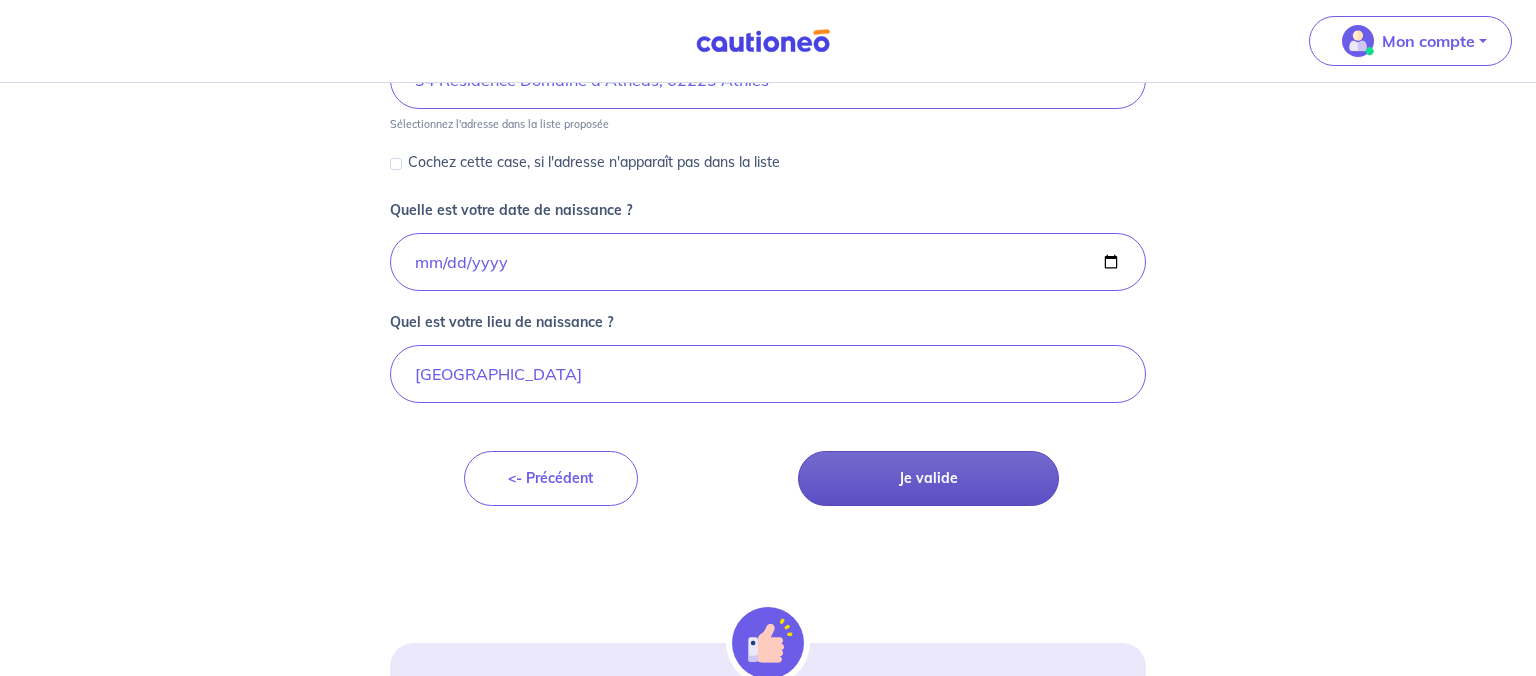 click on "Je valide" at bounding box center [928, 478] 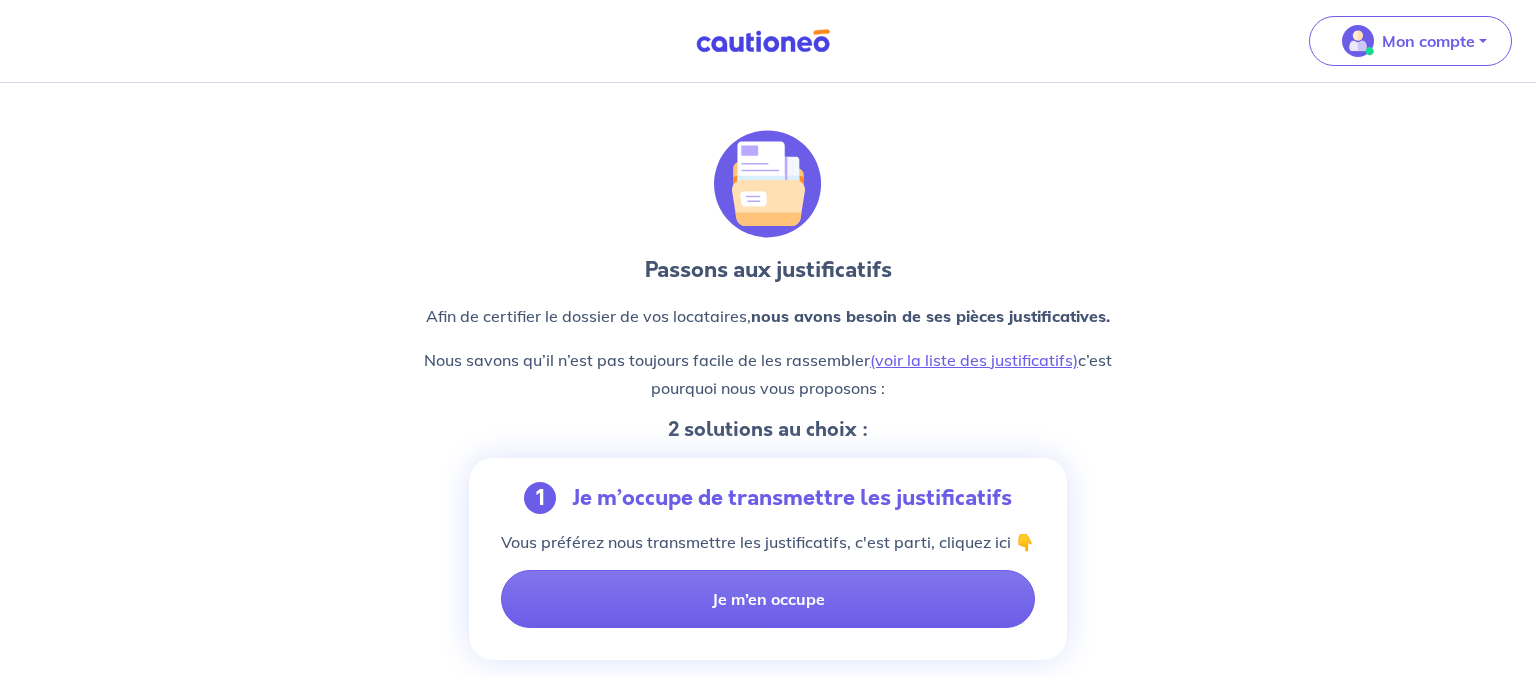 scroll, scrollTop: 0, scrollLeft: 0, axis: both 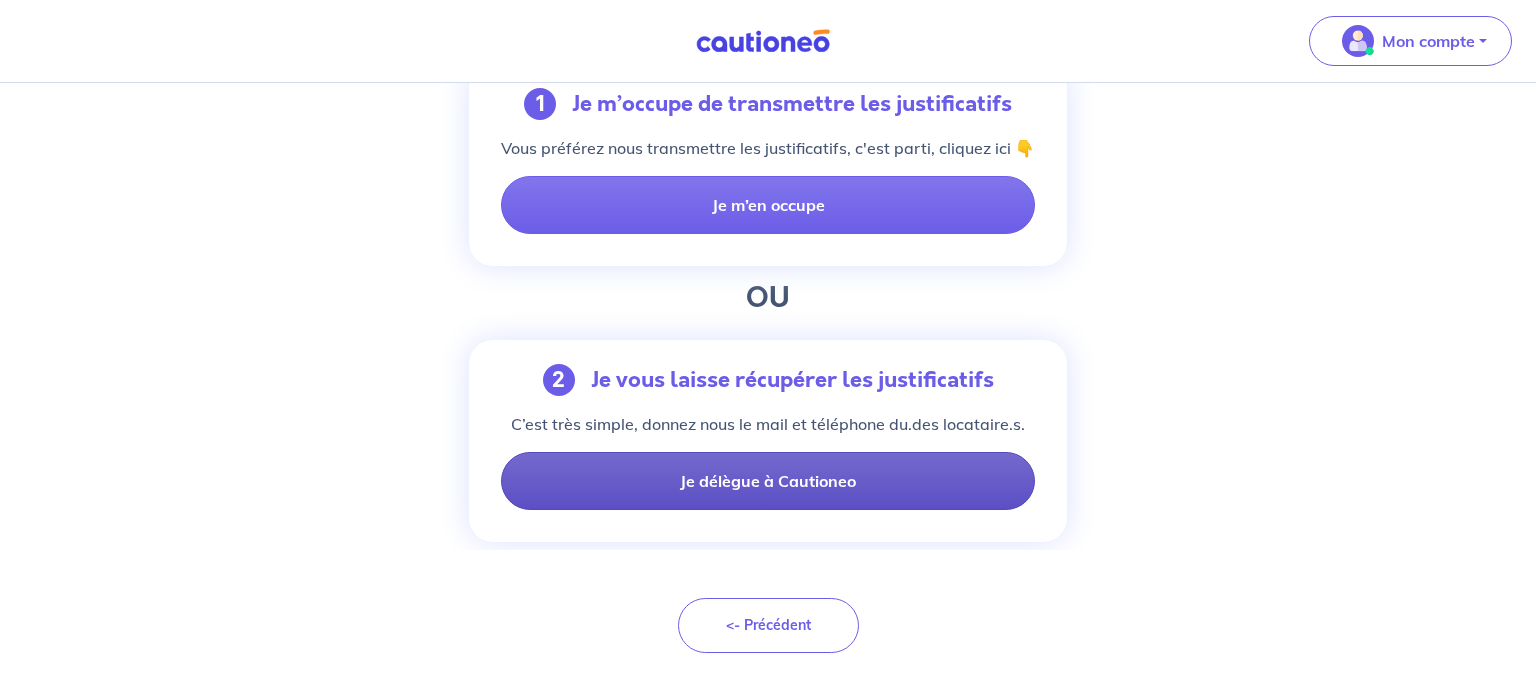 click on "Je délègue à Cautioneo" at bounding box center (768, 481) 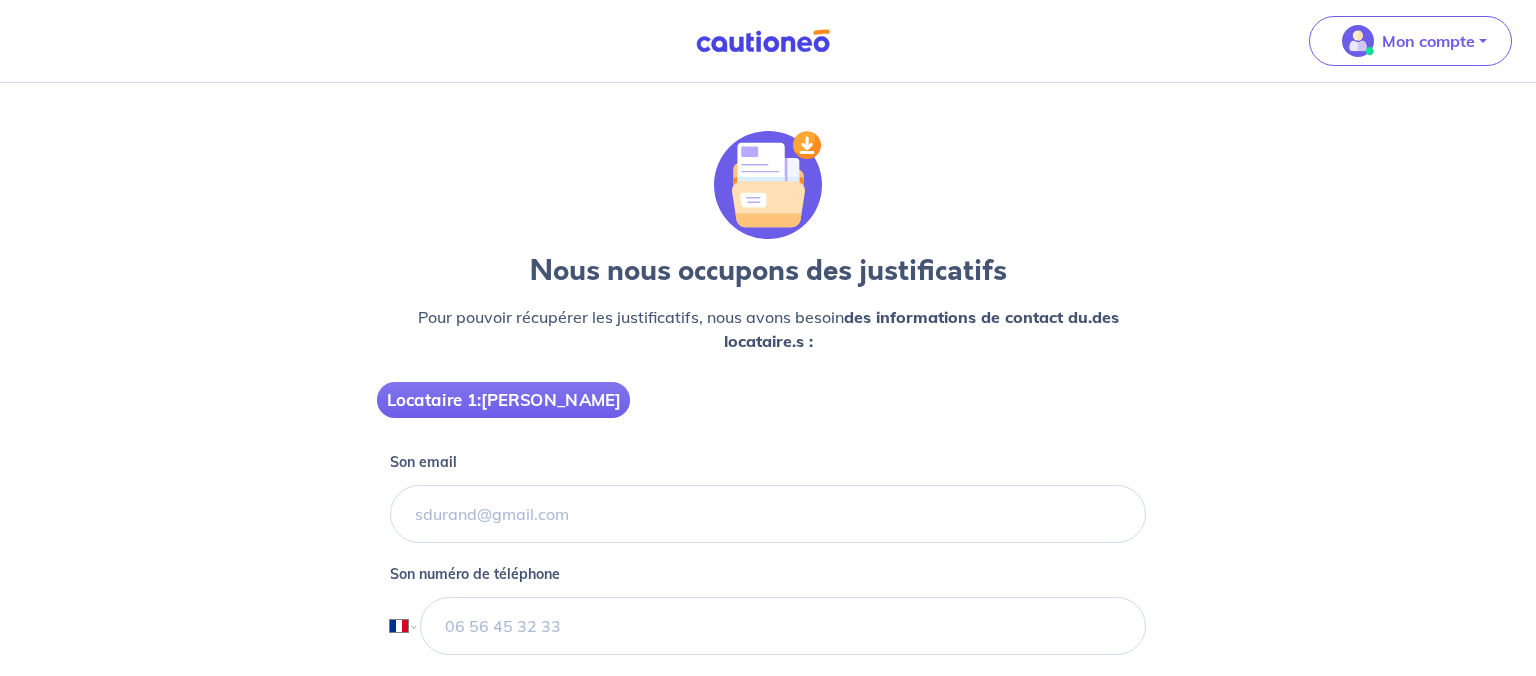 scroll, scrollTop: 0, scrollLeft: 0, axis: both 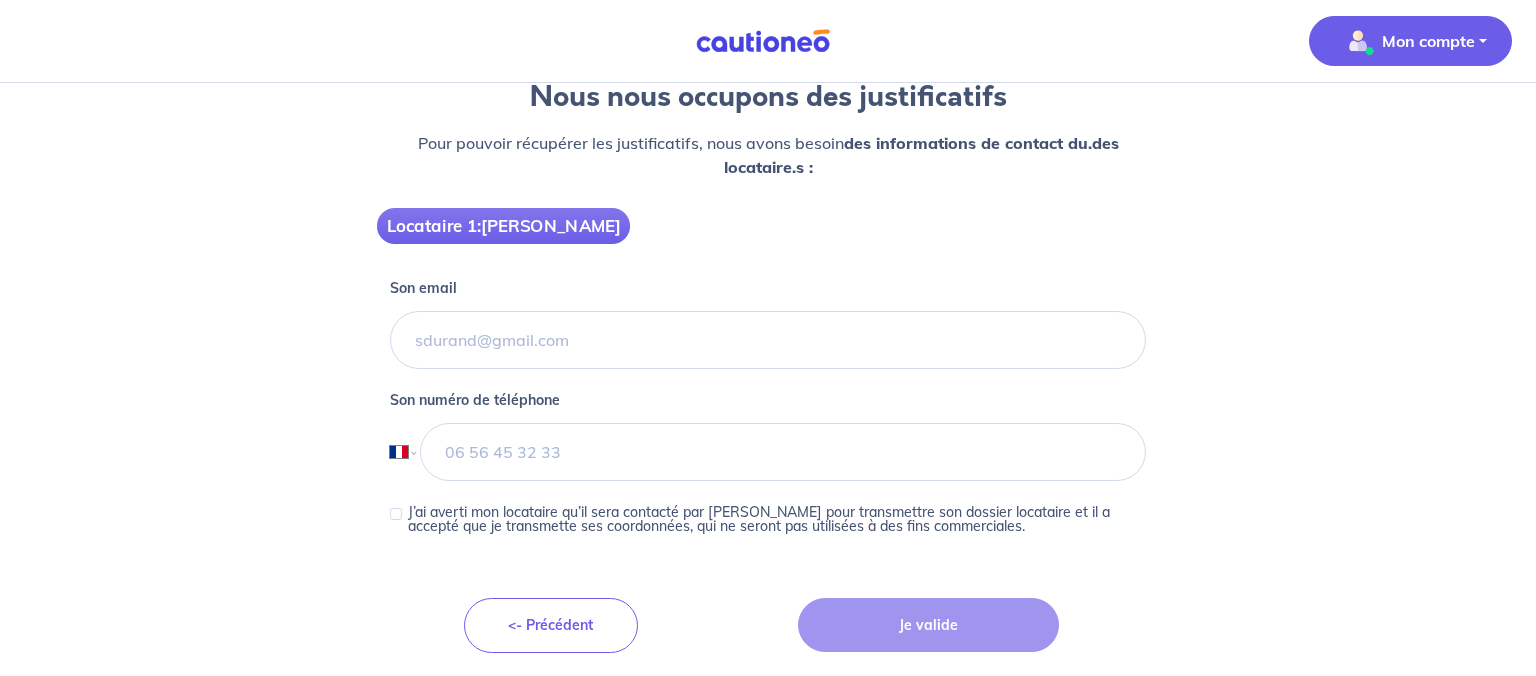 click on "Mon compte" at bounding box center (1428, 41) 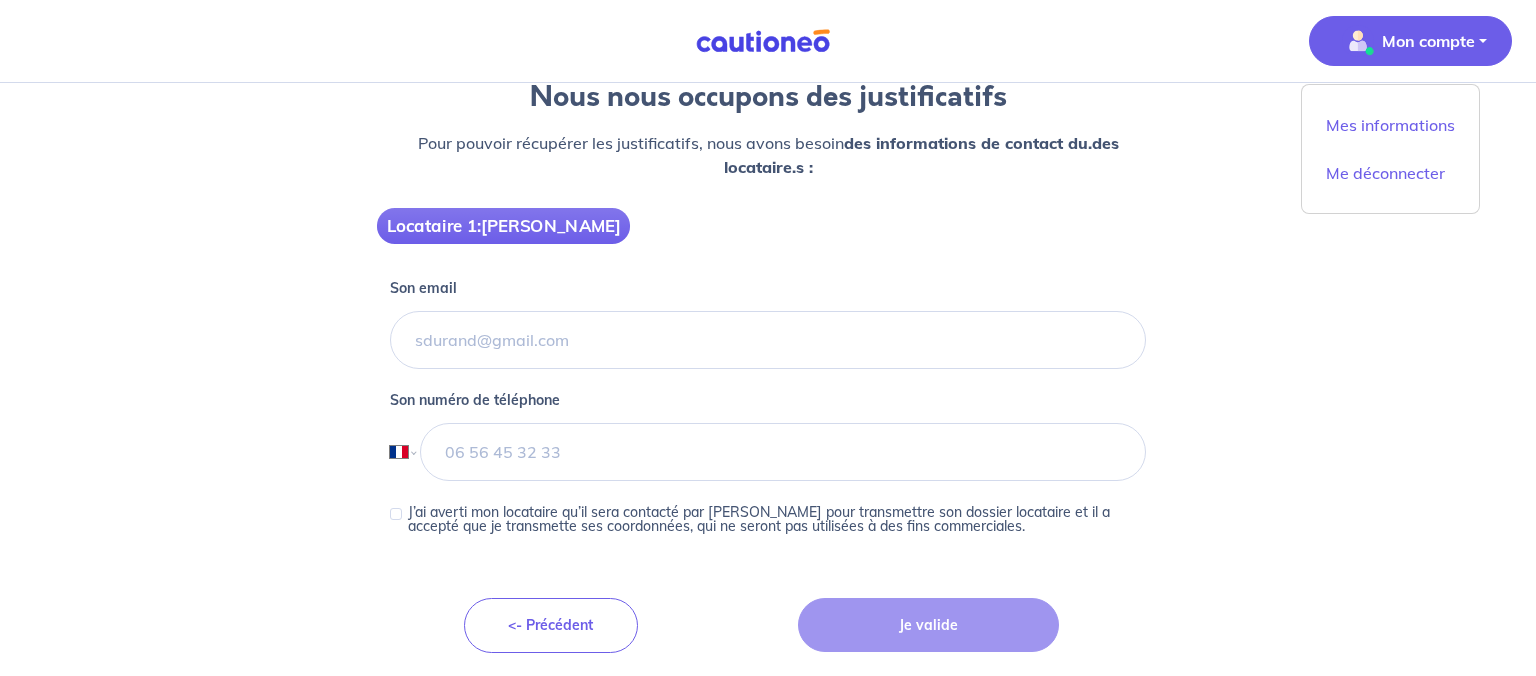 scroll, scrollTop: 0, scrollLeft: 0, axis: both 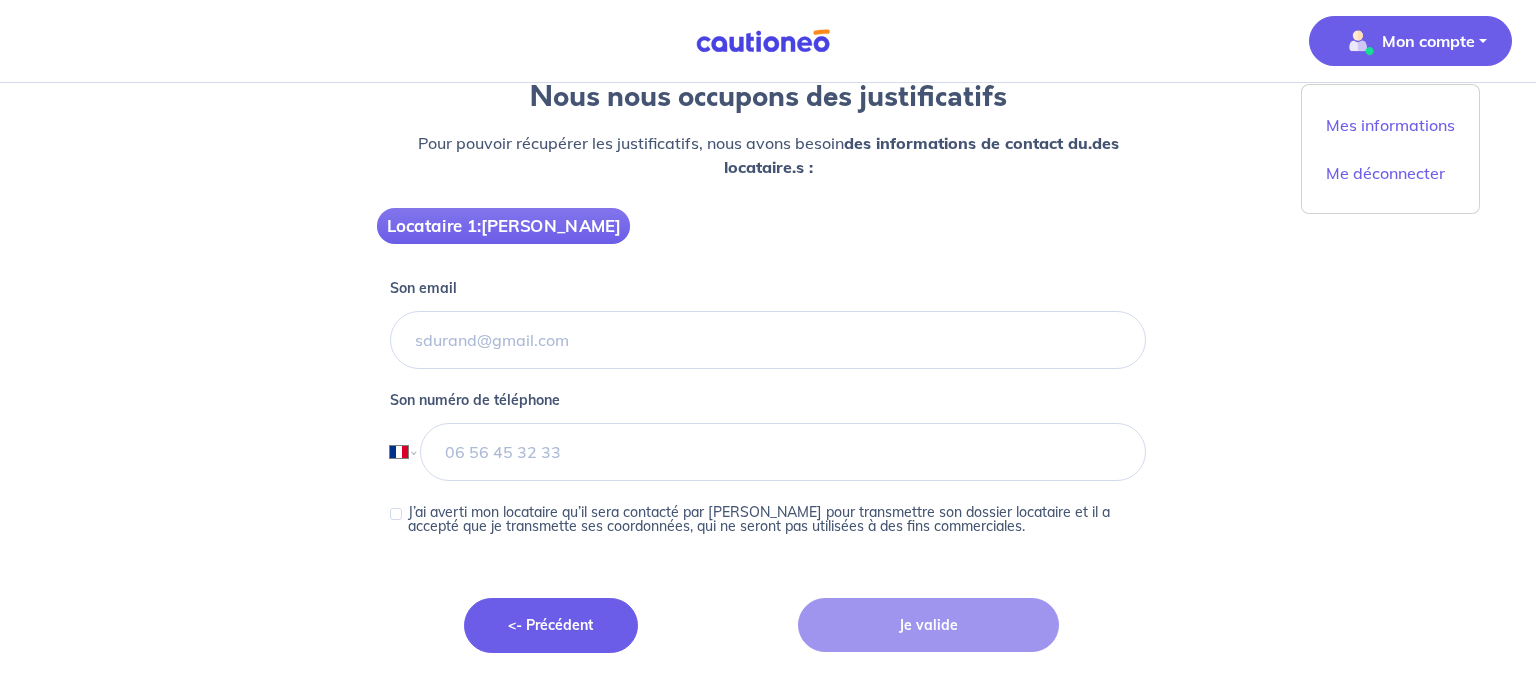 click on "<- Précédent" at bounding box center [551, 625] 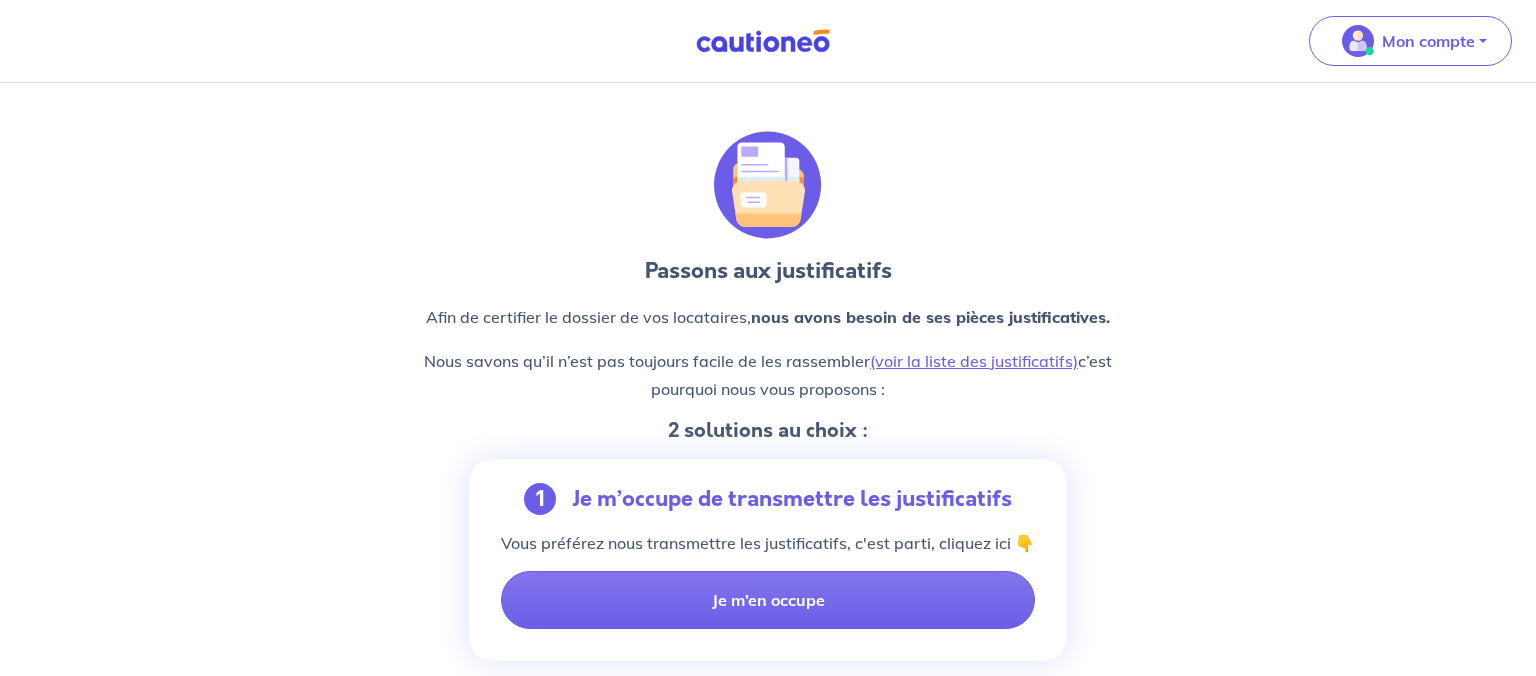 scroll, scrollTop: 0, scrollLeft: 0, axis: both 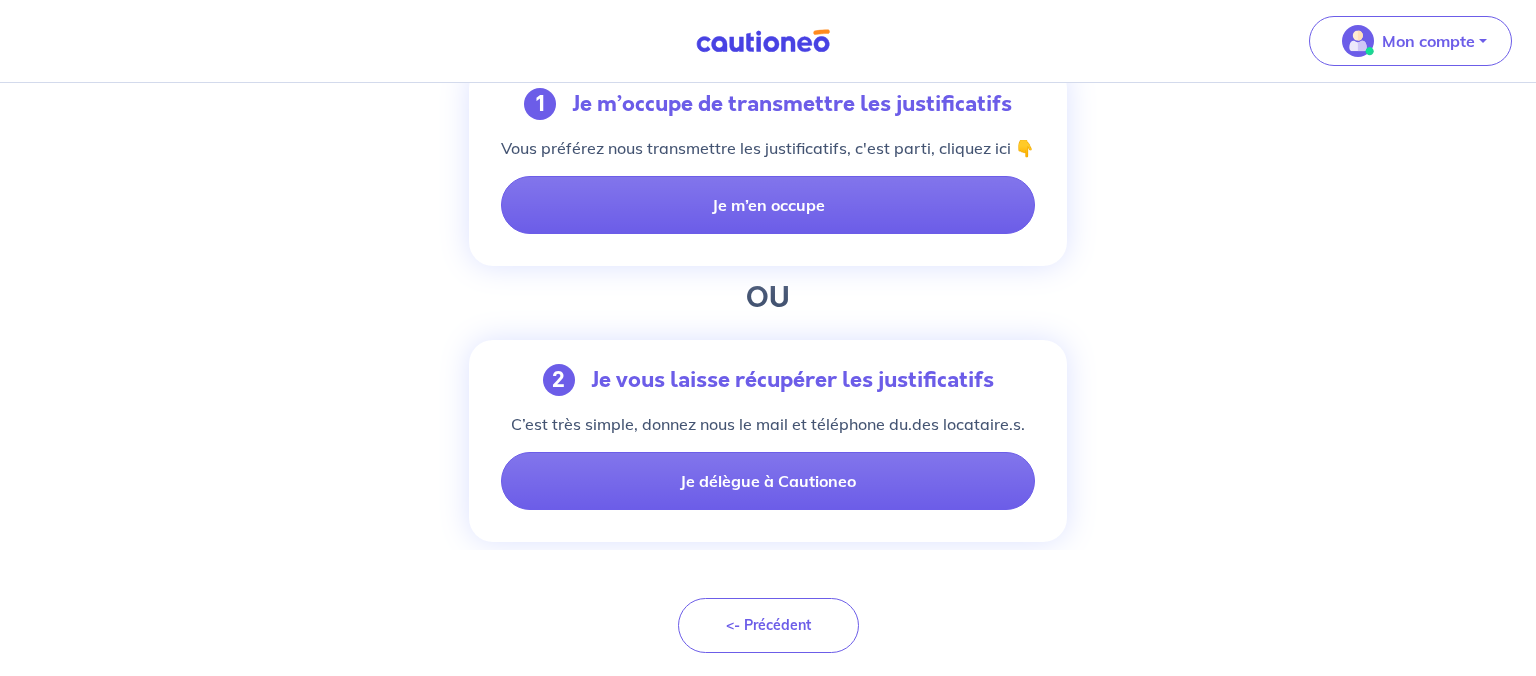 select on "FR" 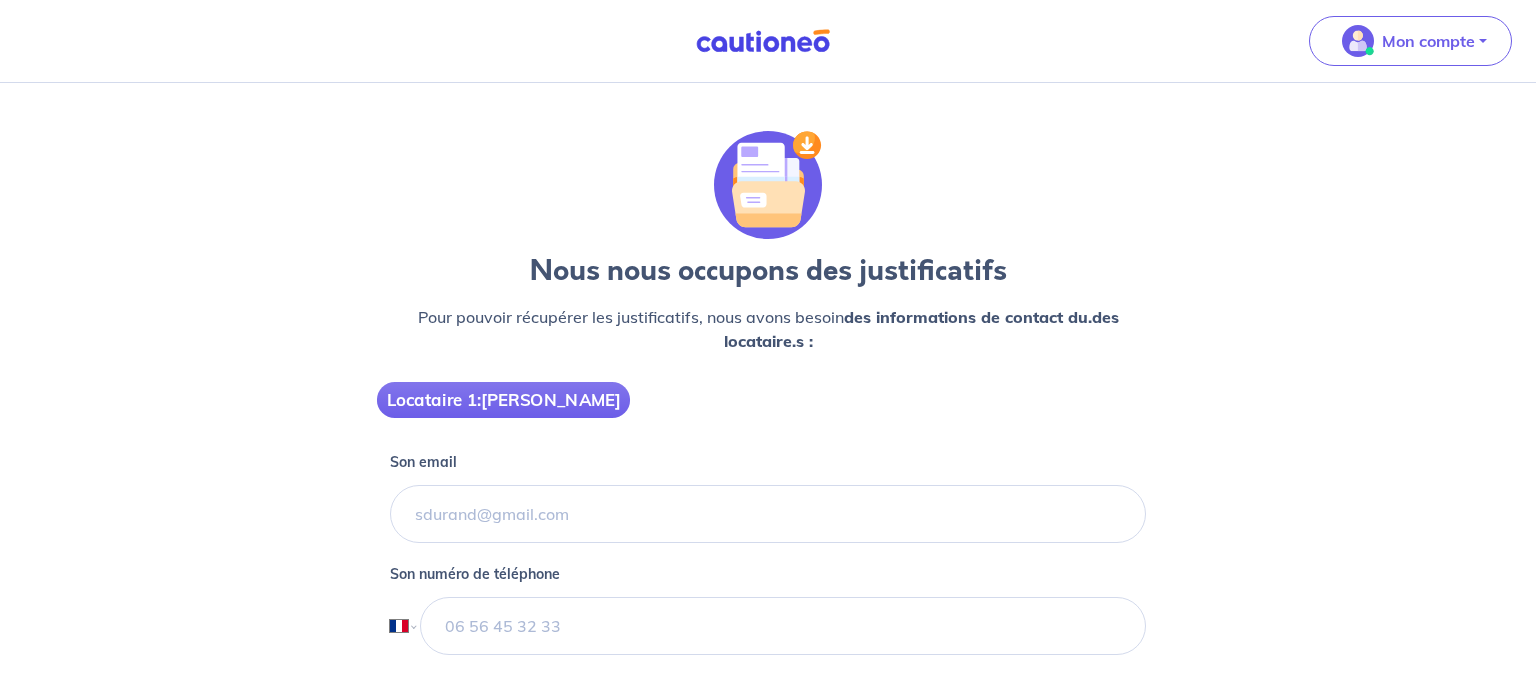 scroll, scrollTop: 0, scrollLeft: 0, axis: both 